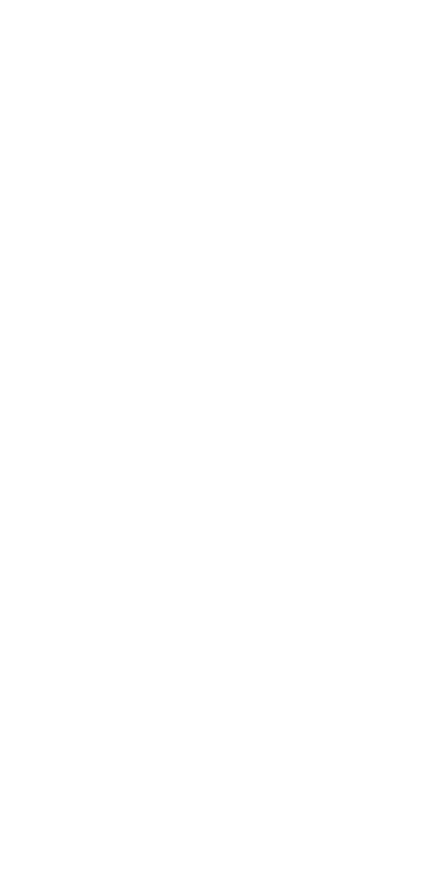 scroll, scrollTop: 0, scrollLeft: 0, axis: both 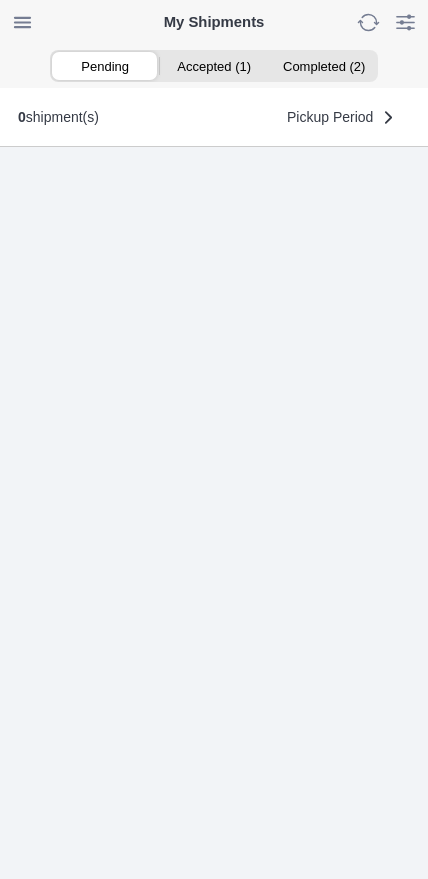click on "Accepted (1)" at bounding box center [213, 66] 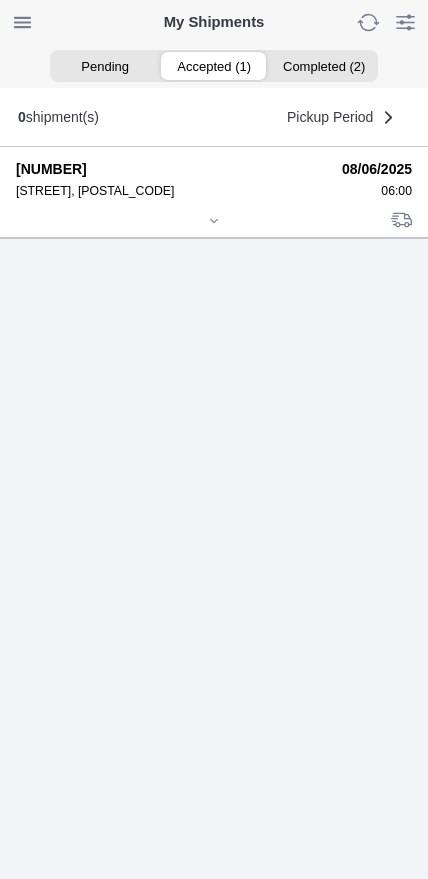 click 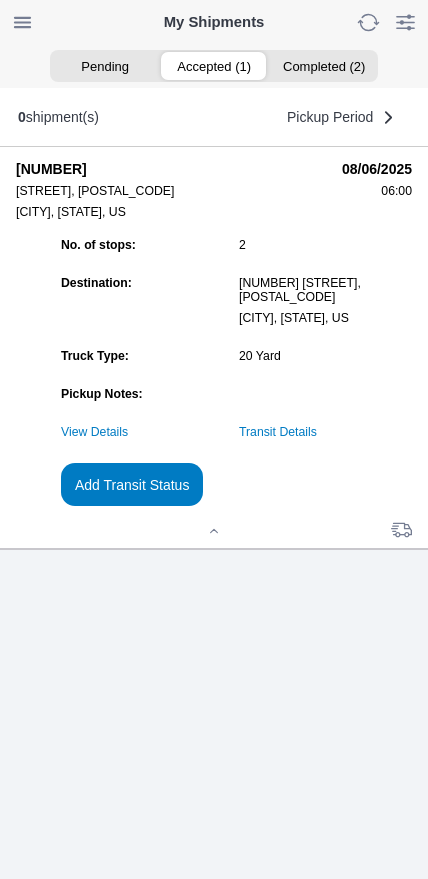 click on "Transit Details" 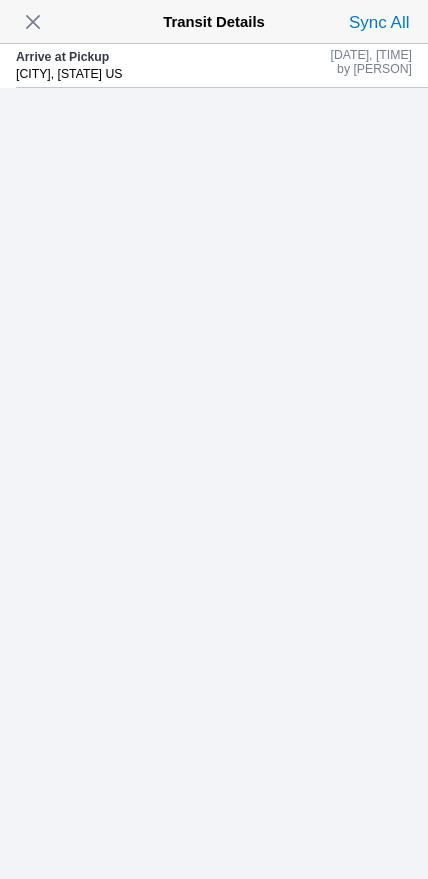 click at bounding box center (33, 22) 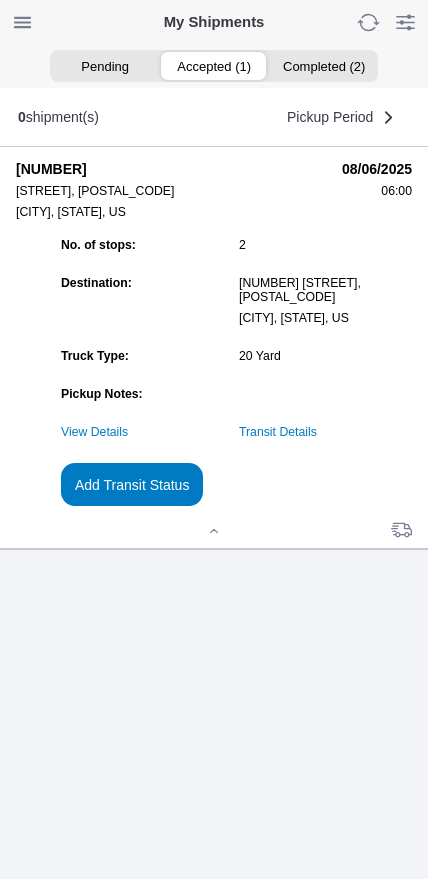 click on "Add Transit Status" 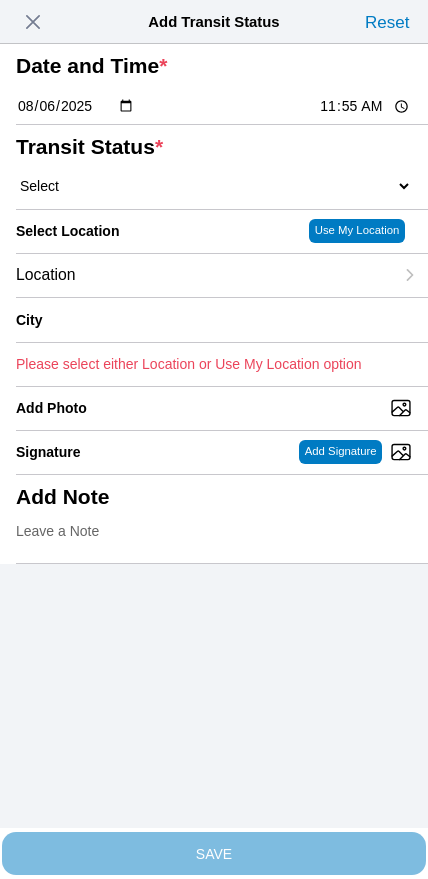 click on "11:55" 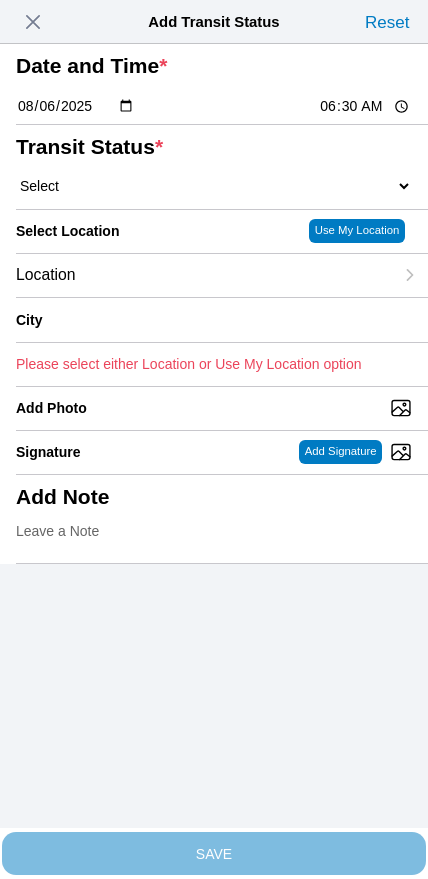 type on "06:30" 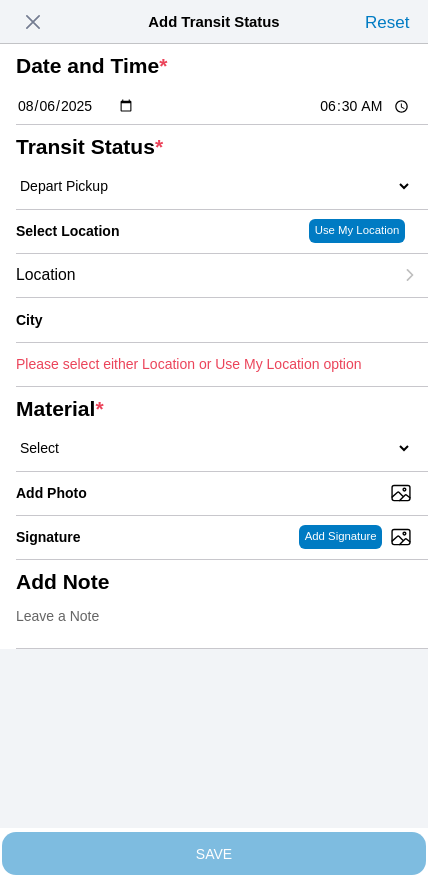 click on "Location" 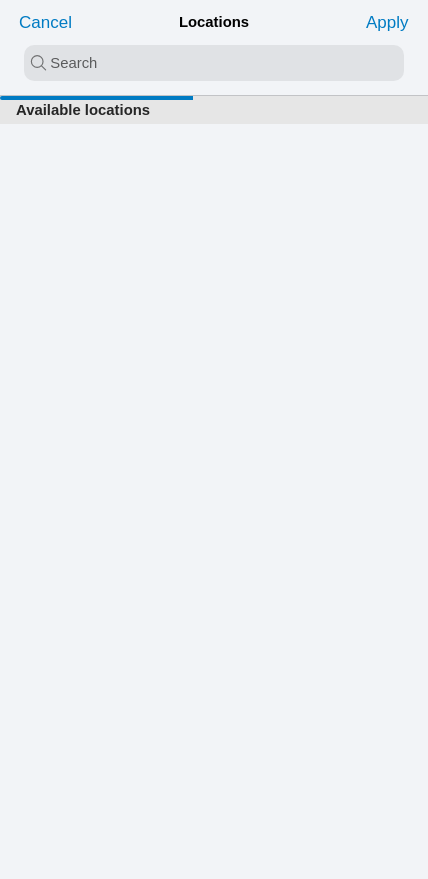 click at bounding box center (214, 63) 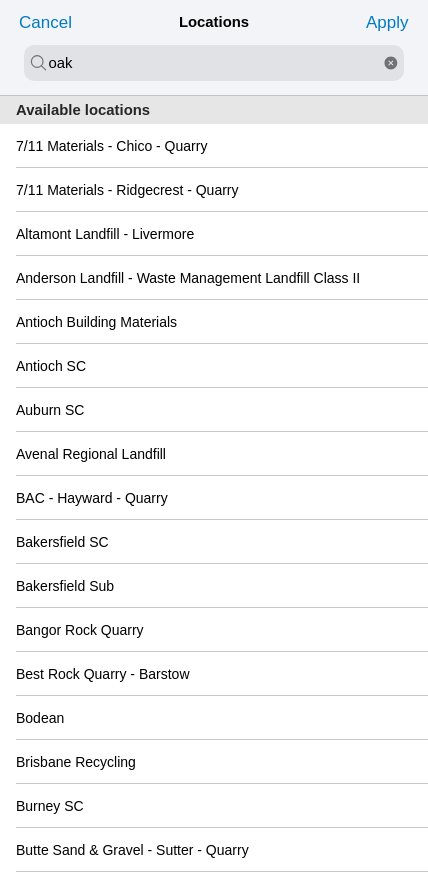 type on "oak" 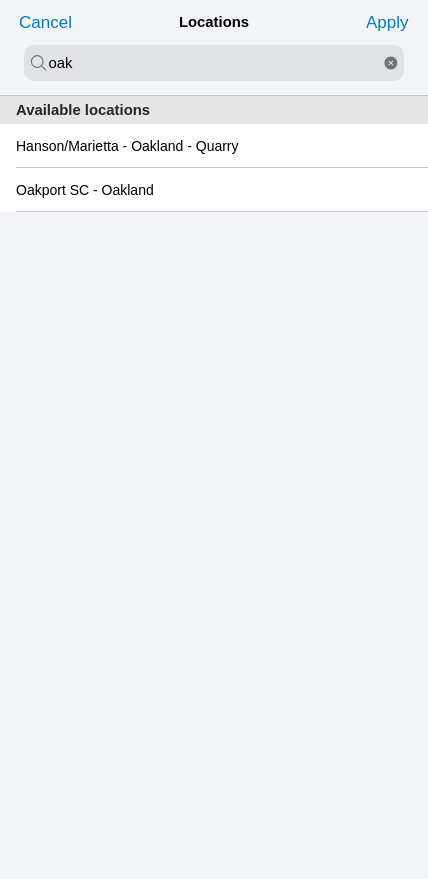 click on "Oakport SC - Oakland" 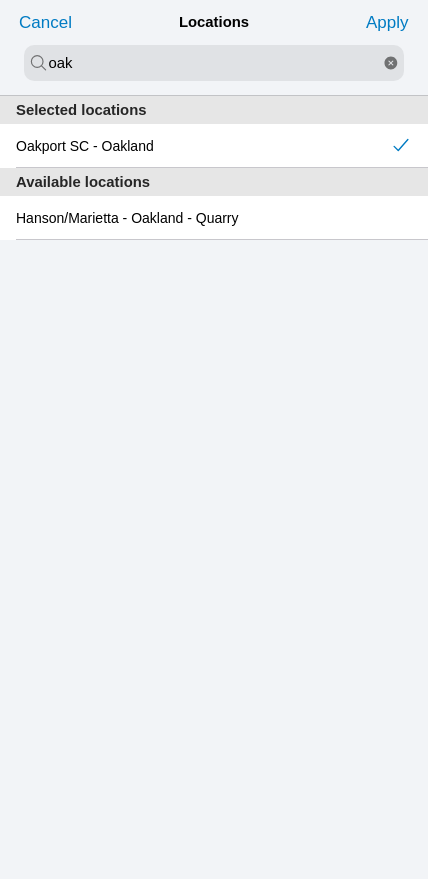 click on "Apply" 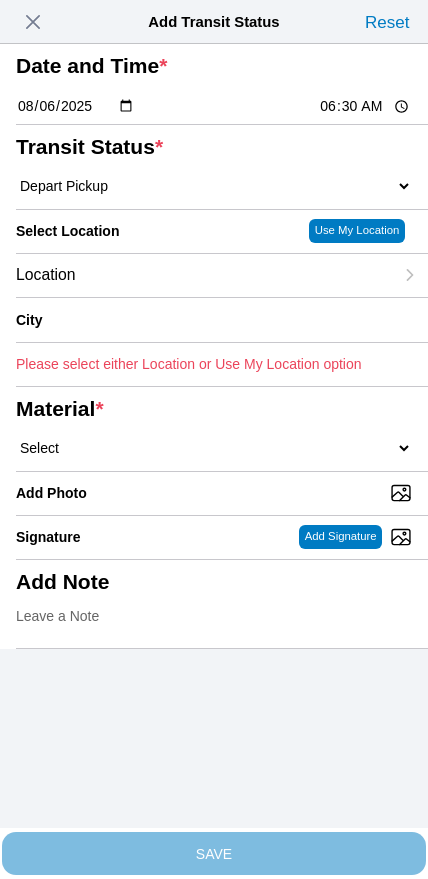 type on "Oakland" 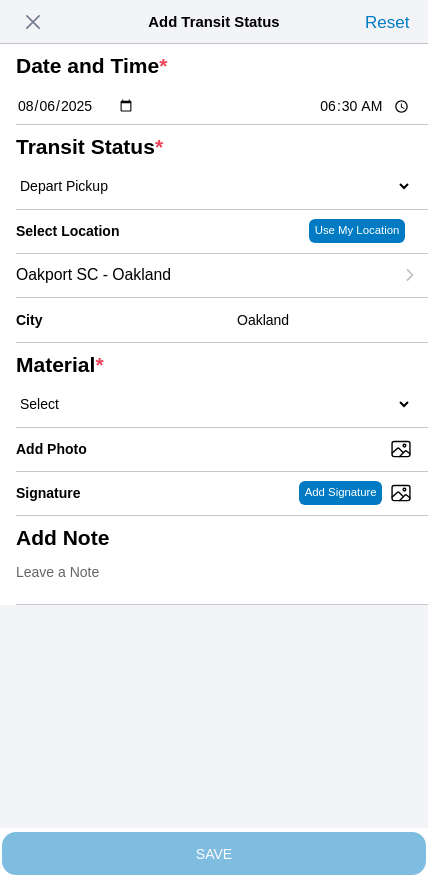 click on "Select  1" x 3" Rock   1" x 4" Rock   2" x 4" Rock   Asphalt Cold Patch   Backfill Spec Lapis Sand (EMS 4123)   Backfill Spec Sand (EMS 4123)   Base Rock (Class 2)   Broken Concrete/Asphalt   C-Ballast   Crushed Base Rock (3/4")   D-Ballast   Drain Rock (1.5")   Drain Rock (3/4")   Dry Spoils   Oversized Concrete/Asphalt   Palletized EZ Street   Premium Asphalt Cold Patch   Recycled Base Rock (Class 2)   Rip Rap   Top Soil" 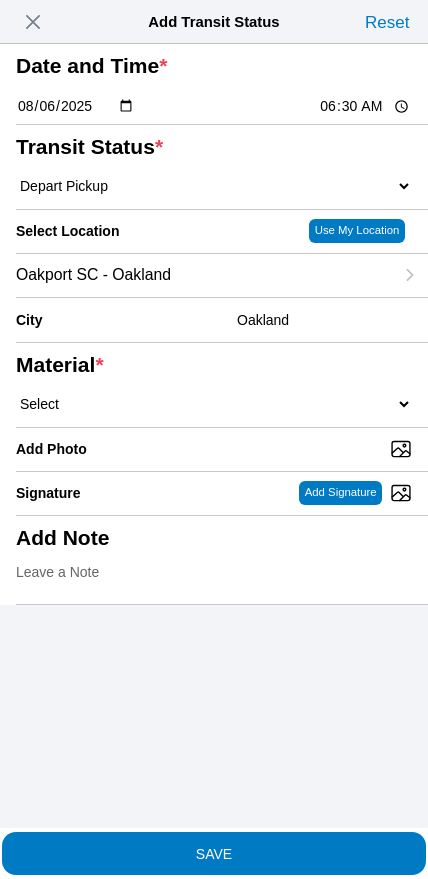 click on "SAVE" 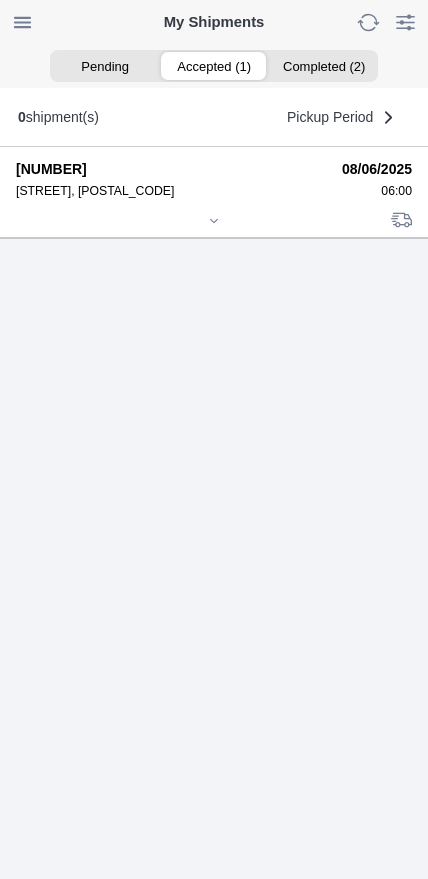 click 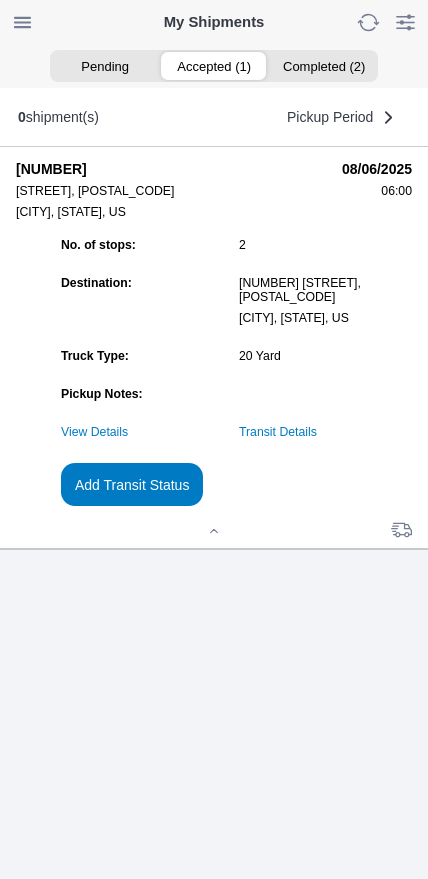click on "Add Transit Status" 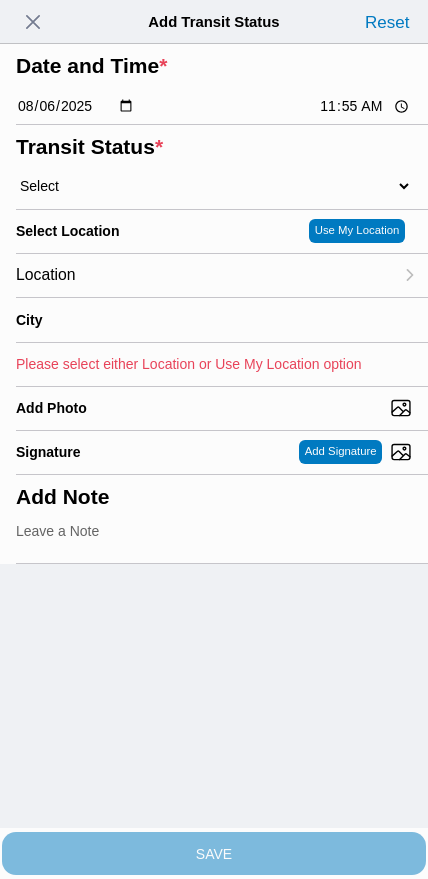 click on "11:55" 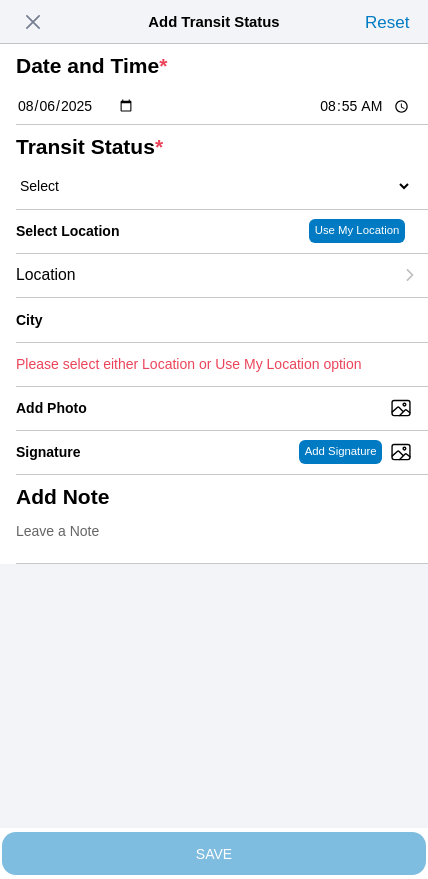 type on "08:15" 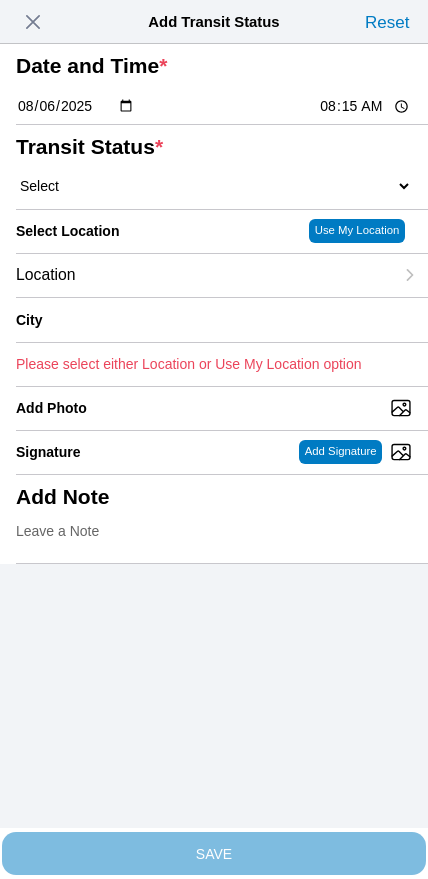 click on "Select  Arrive at Drop Off   Arrive at Pickup   Break Start   Break Stop   Depart Drop Off   Depart Pickup   Shift Complete" 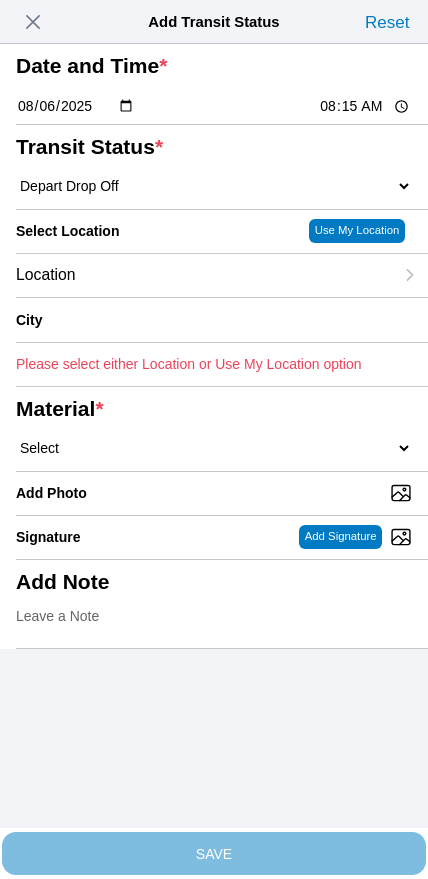 click on "Location" 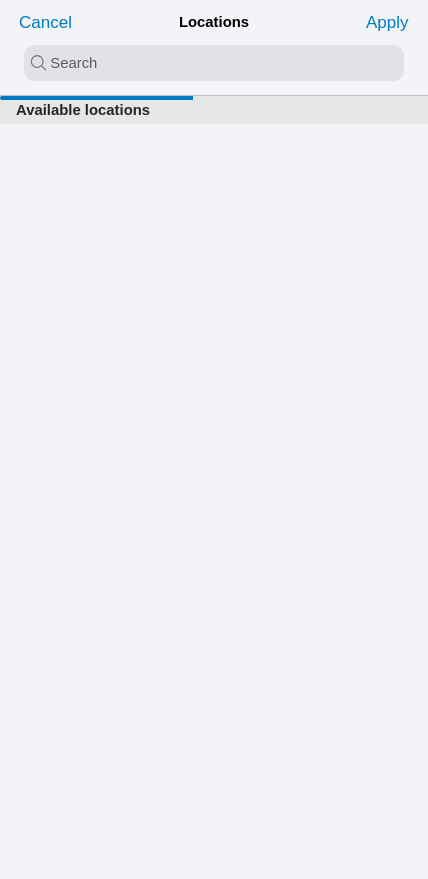 click at bounding box center (214, 63) 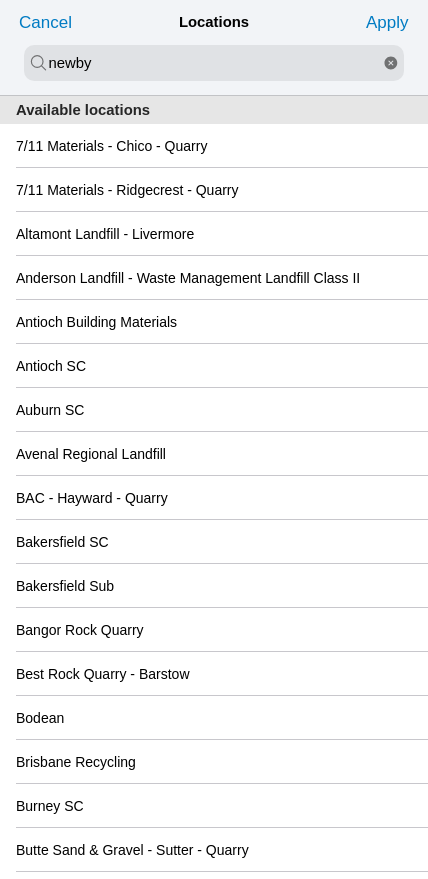 type on "newby" 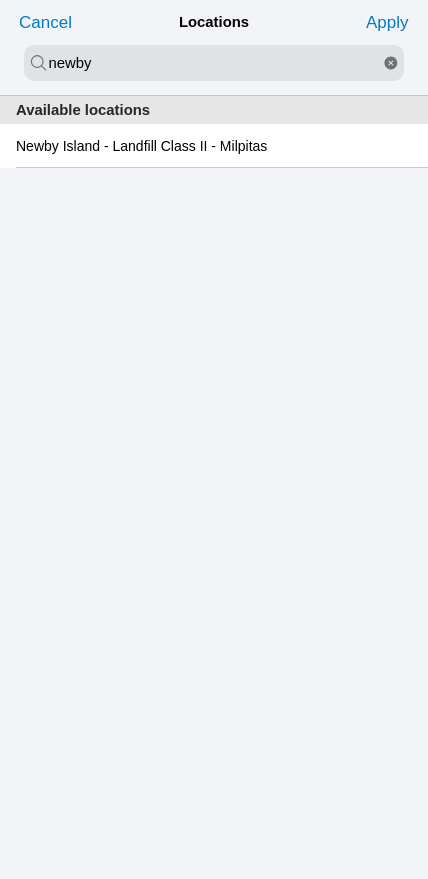 click on "Newby Island - Landfill Class II - Milpitas" 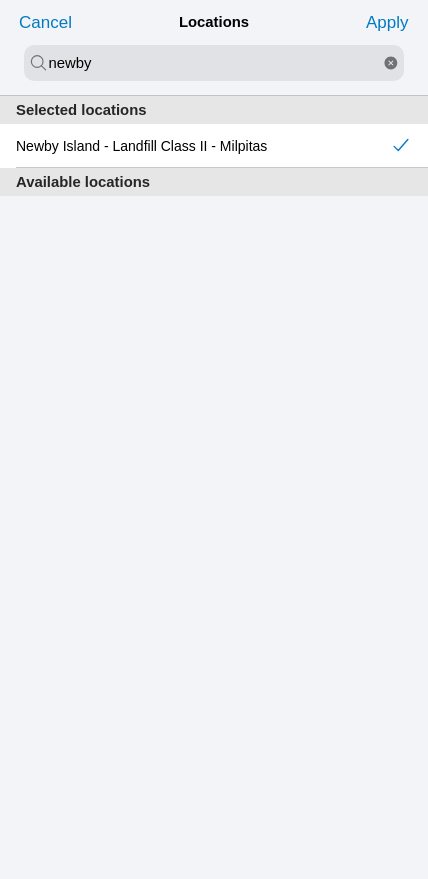 click on "Apply" 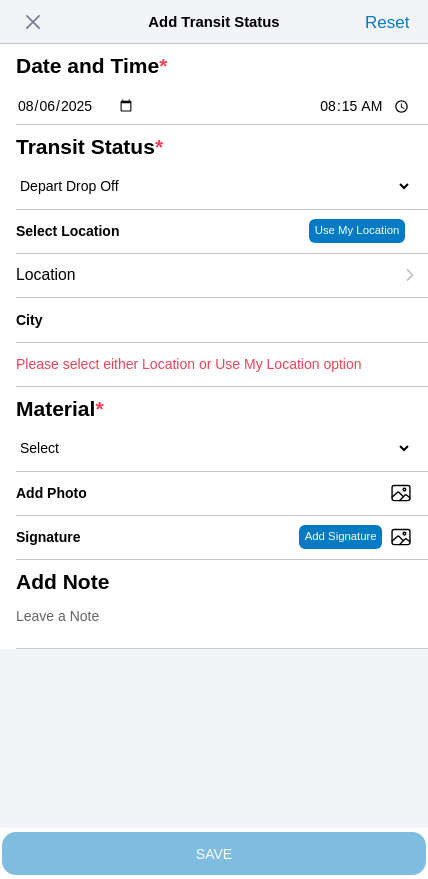 type on "Milpitas" 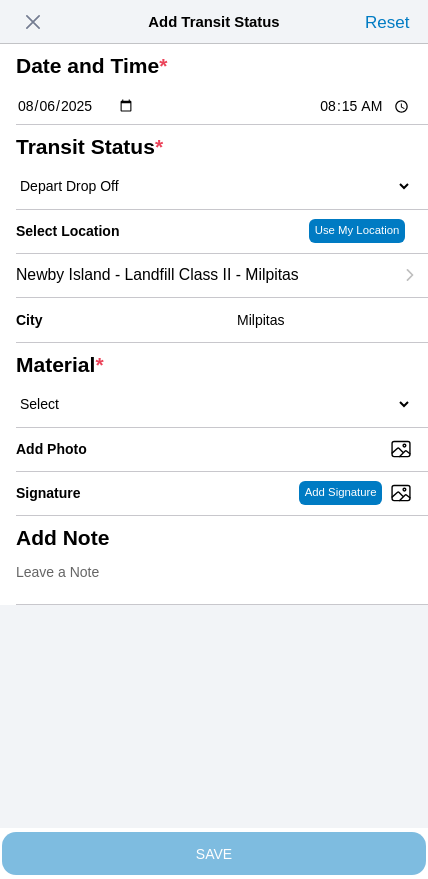 click on "Select  1" x 3" Rock   1" x 4" Rock   2" x 4" Rock   Asphalt Cold Patch   Backfill Spec Lapis Sand (EMS 4123)   Backfill Spec Sand (EMS 4123)   Base Rock (Class 2)   Broken Concrete/Asphalt   C-Ballast   Crushed Base Rock (3/4")   D-Ballast   Drain Rock (1.5")   Drain Rock (3/4")   Dry Spoils   Oversized Concrete/Asphalt   Palletized EZ Street   Premium Asphalt Cold Patch   Recycled Base Rock (Class 2)   Rip Rap   Top Soil" 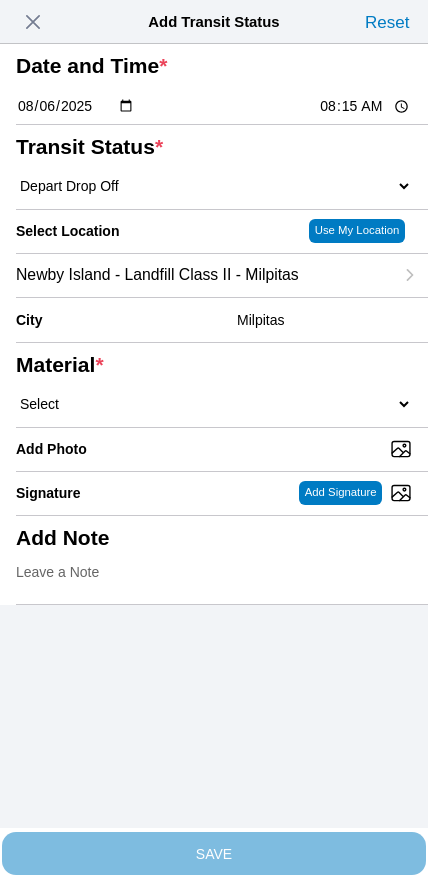 select on "[NUMBER]" 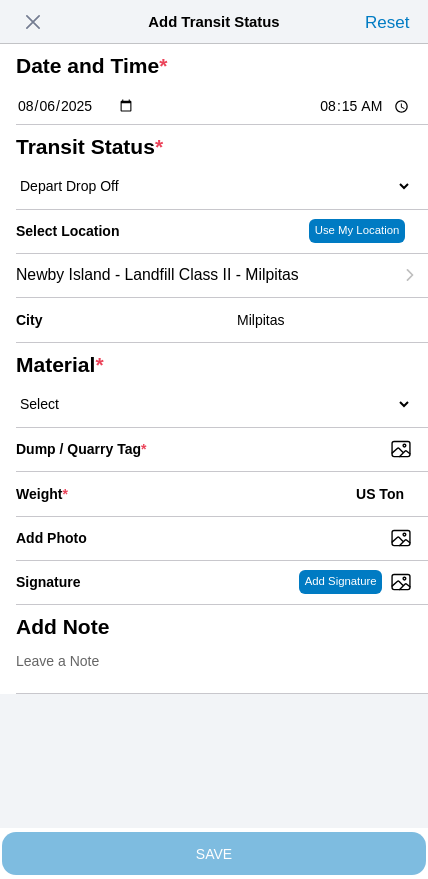 click on "Dump / Quarry Tag  *" at bounding box center [222, 449] 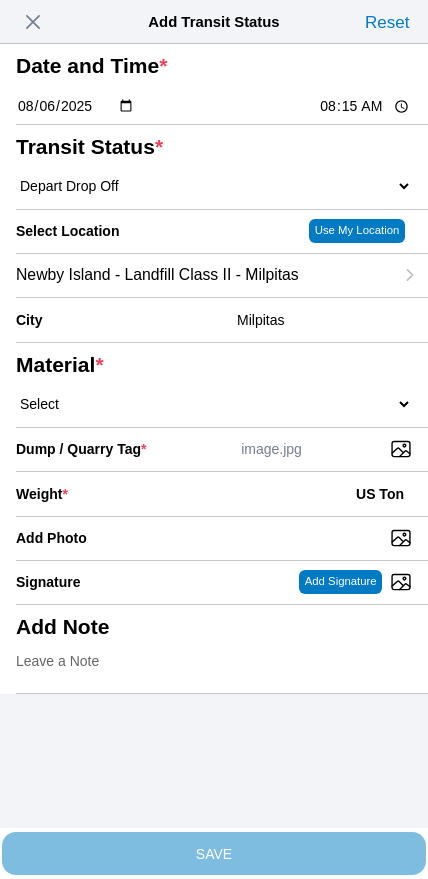 click on "Weight  * US Ton" 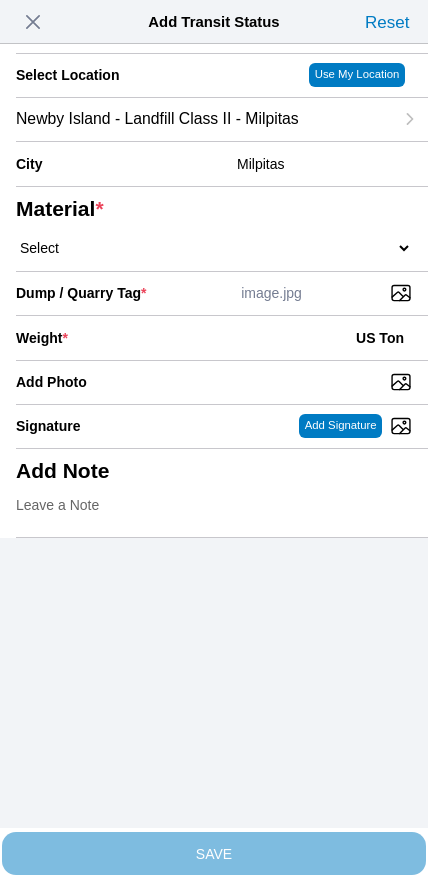 scroll, scrollTop: 180, scrollLeft: 0, axis: vertical 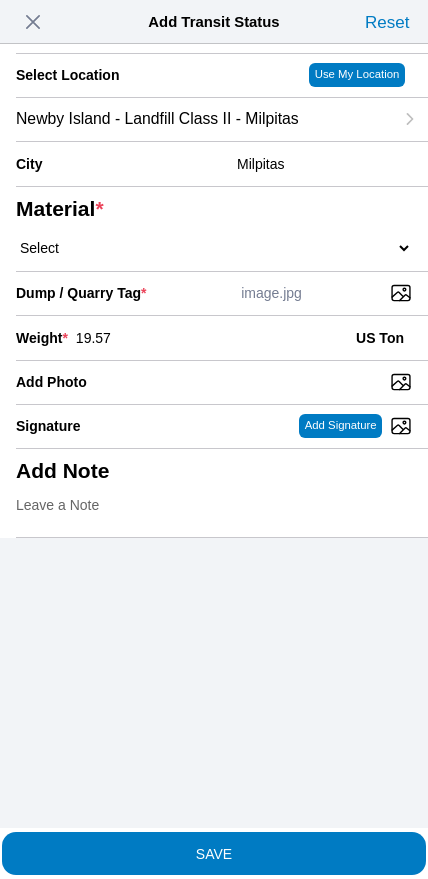 type on "19.57" 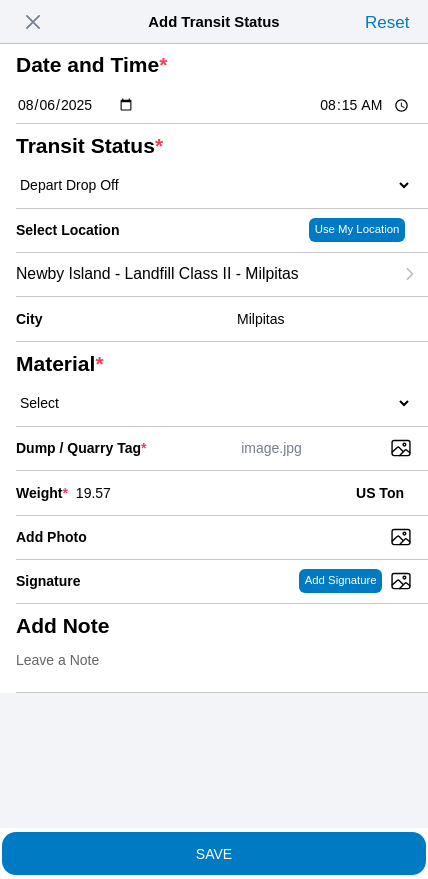 scroll, scrollTop: 52, scrollLeft: 0, axis: vertical 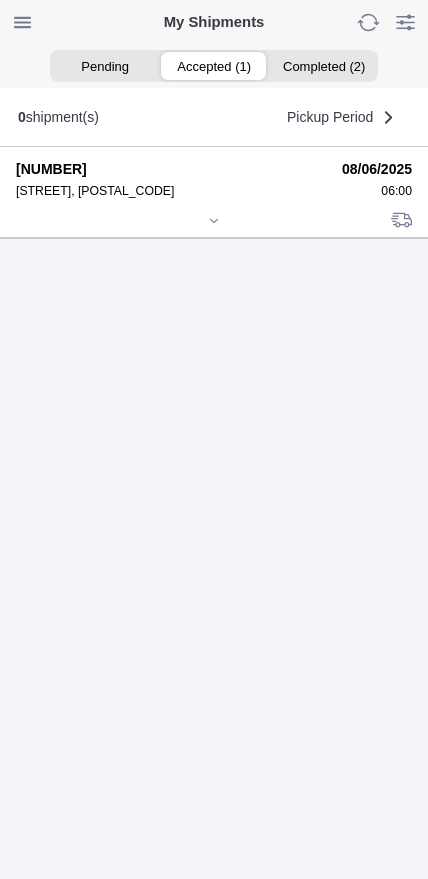 click 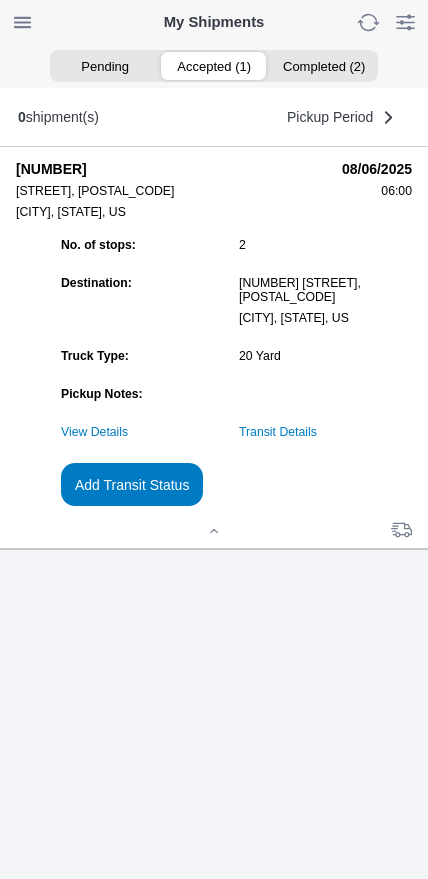 click on "Transit Details" 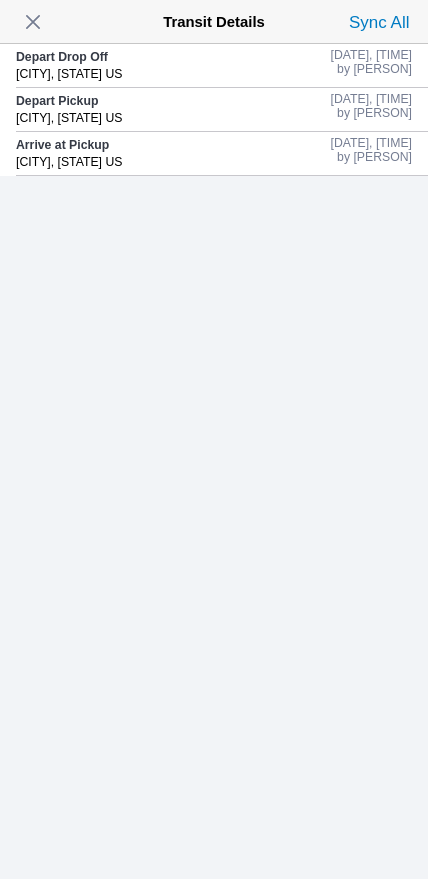click at bounding box center (33, 22) 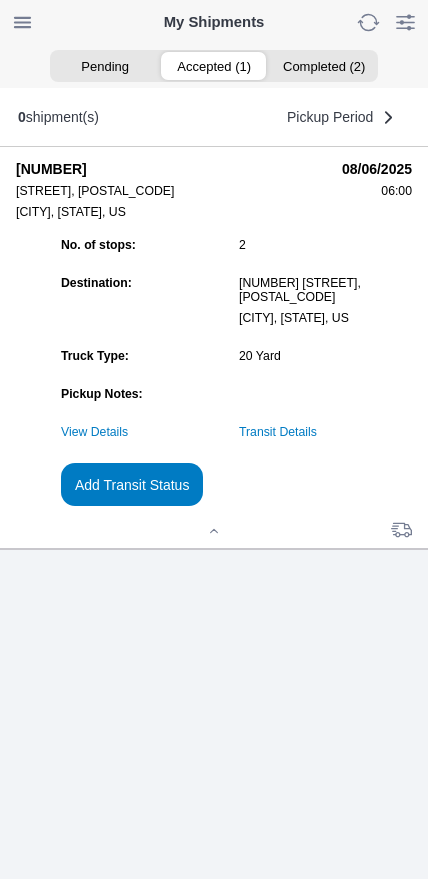 click on "Add Transit Status" 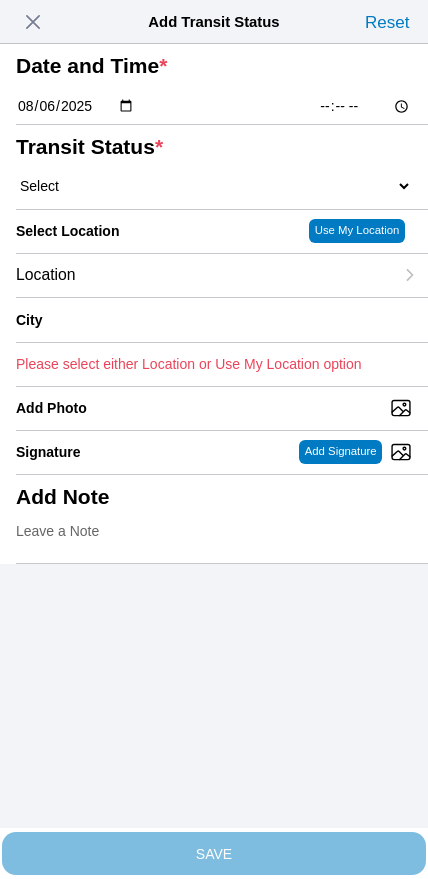 click on "[TIME]" 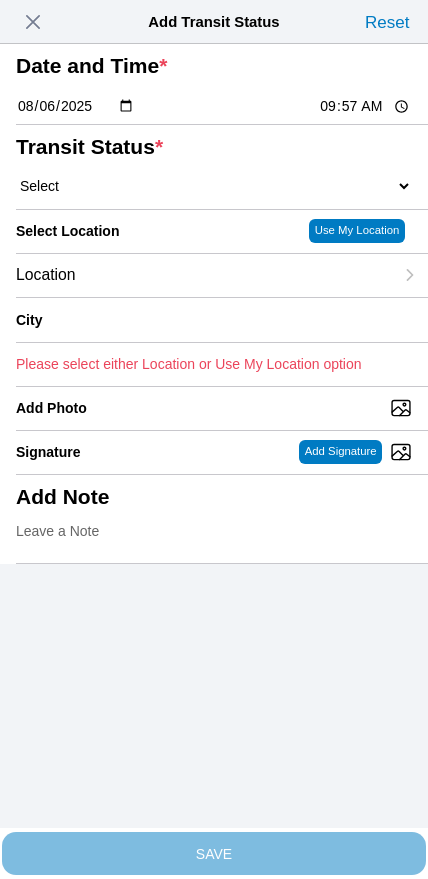 type on "09:30" 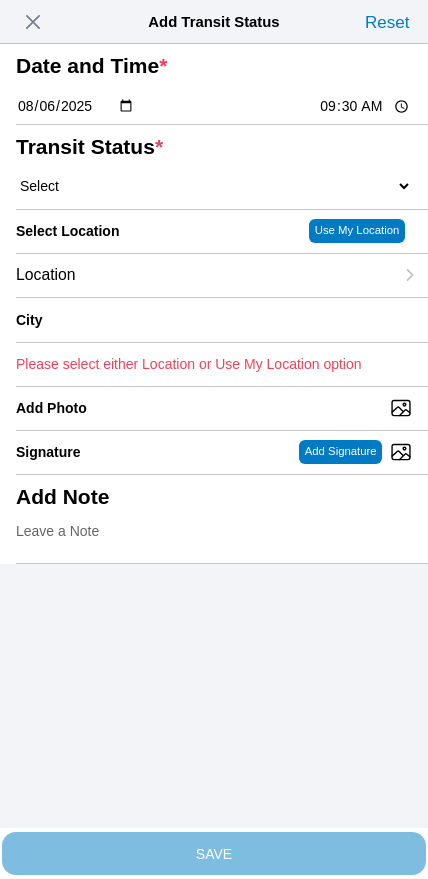 click on "Select  Arrive at Drop Off   Arrive at Pickup   Break Start   Break Stop   Depart Drop Off   Depart Pickup   Shift Complete" 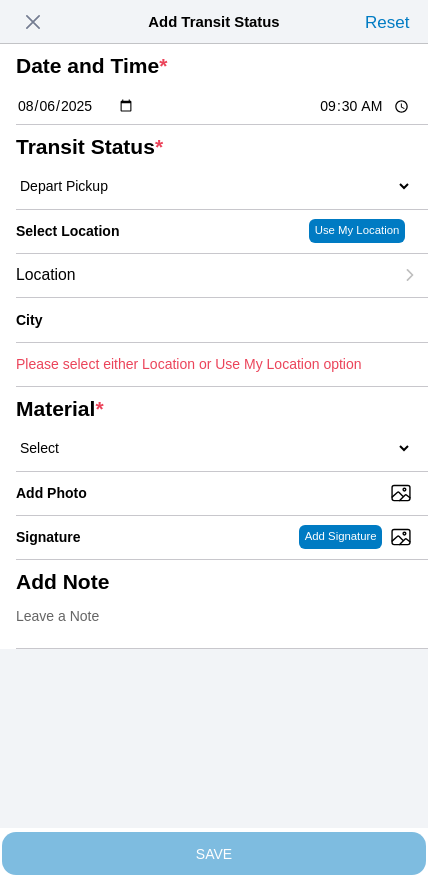 click on "Location" 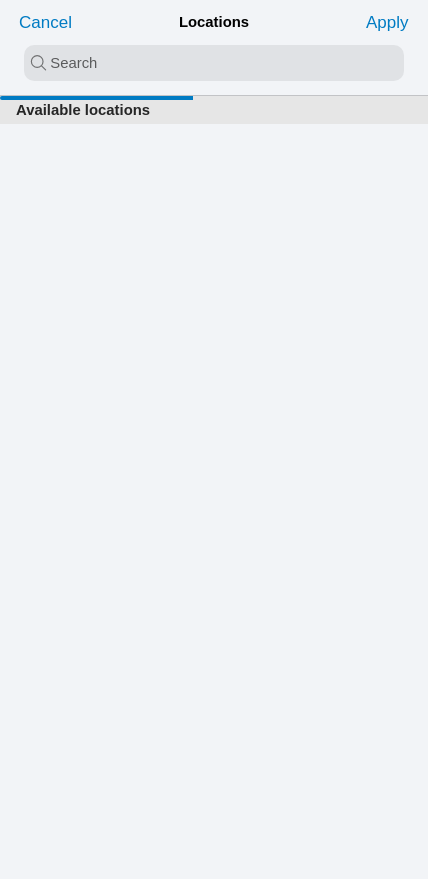 click at bounding box center [214, 63] 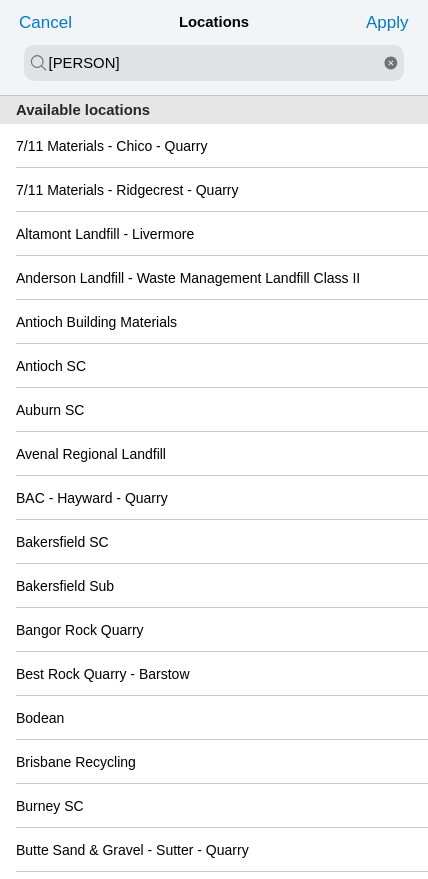 type on "[PERSON]" 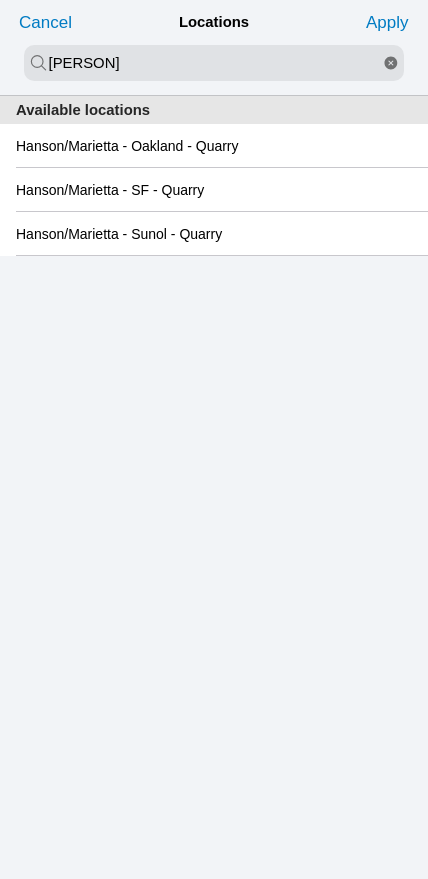 click on "Hanson/Marietta - Oakland - Quarry" 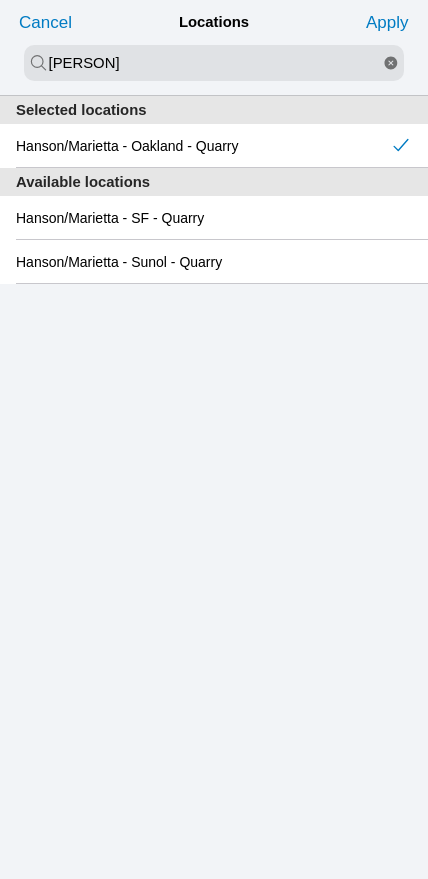click on "Apply" 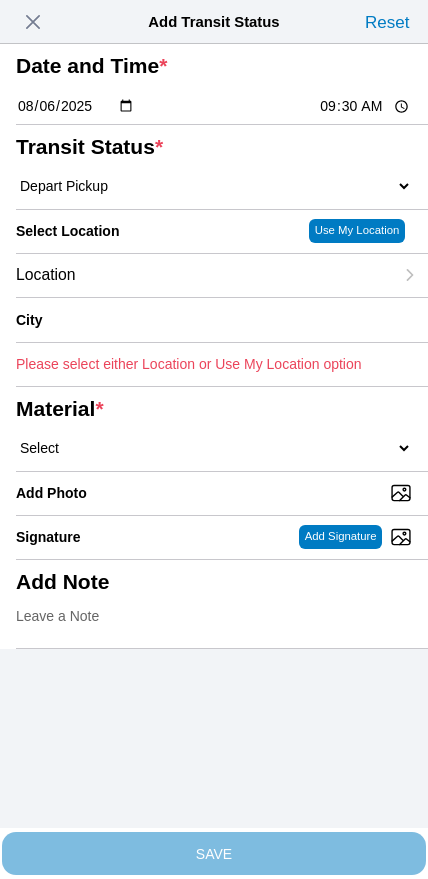 type on "Oakland" 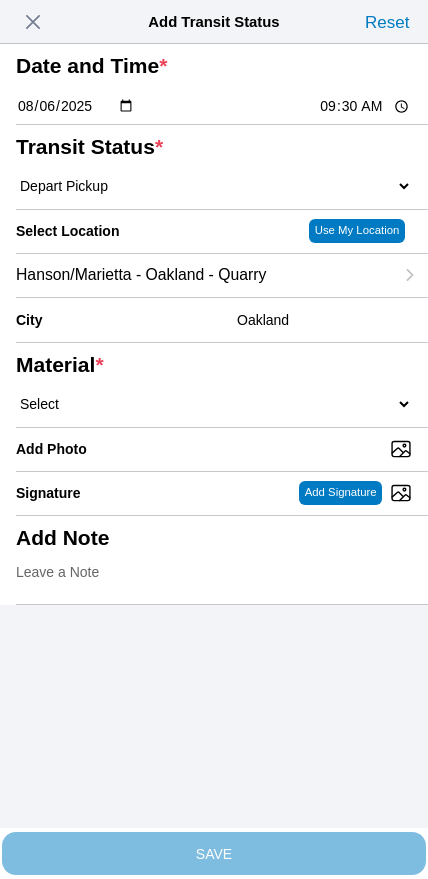 click on "Select  1" x 3" Rock   1" x 4" Rock   2" x 4" Rock   Asphalt Cold Patch   Backfill Spec Lapis Sand (EMS 4123)   Backfill Spec Sand (EMS 4123)   Base Rock (Class 2)   Broken Concrete/Asphalt   C-Ballast   Crushed Base Rock (3/4")   D-Ballast   Drain Rock (1.5")   Drain Rock (3/4")   Dry Spoils   Oversized Concrete/Asphalt   Palletized EZ Street   Premium Asphalt Cold Patch   Recycled Base Rock (Class 2)   Rip Rap   Top Soil" 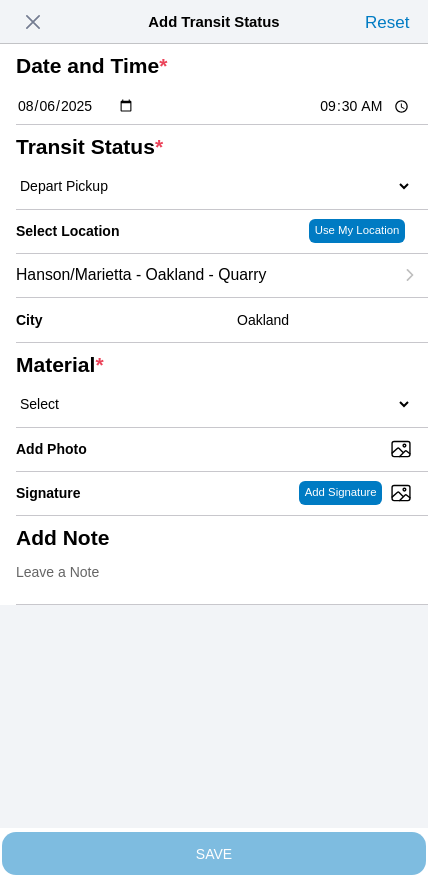 select on "[NUMBER]" 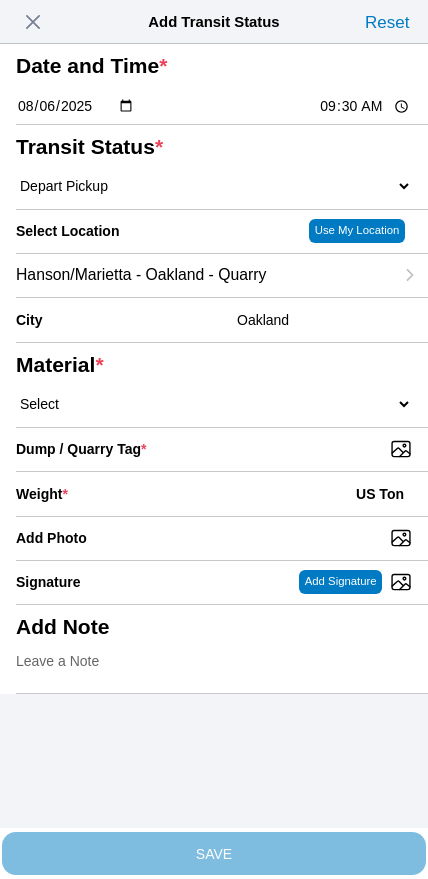 click on "Dump / Quarry Tag  *" at bounding box center [222, 449] 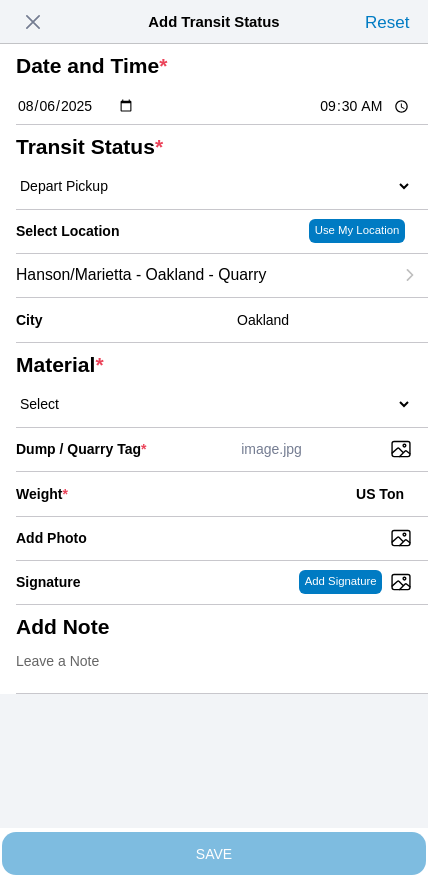 click on "Weight  * US Ton" 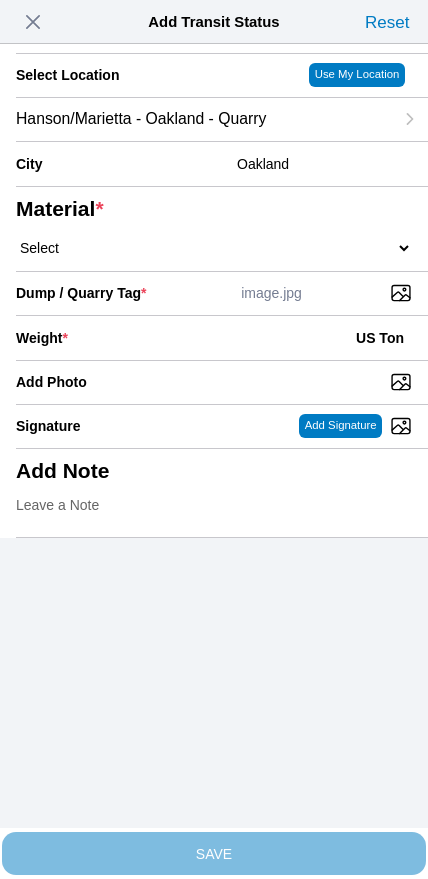 scroll, scrollTop: 180, scrollLeft: 0, axis: vertical 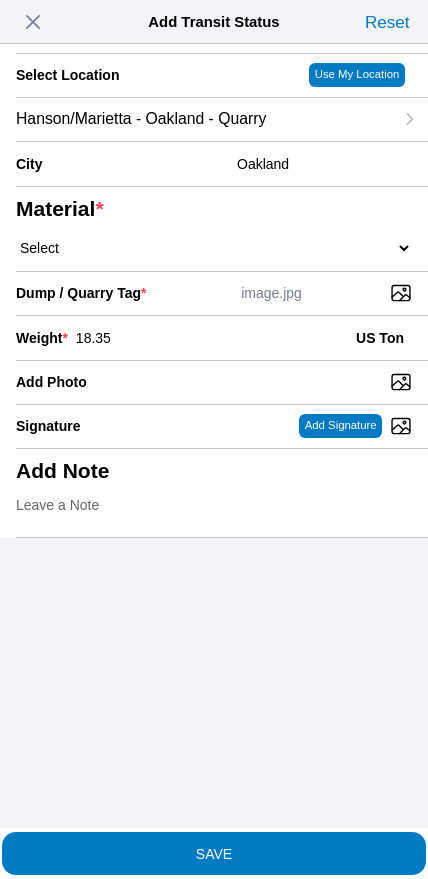 type on "18.35" 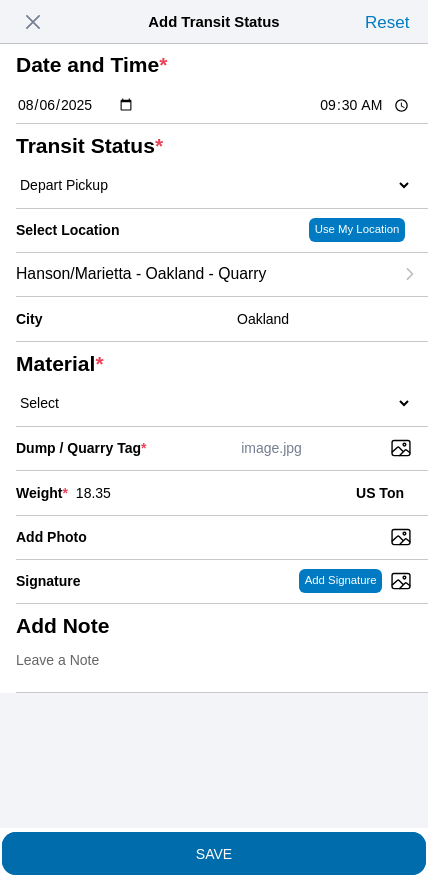 scroll, scrollTop: 151, scrollLeft: 0, axis: vertical 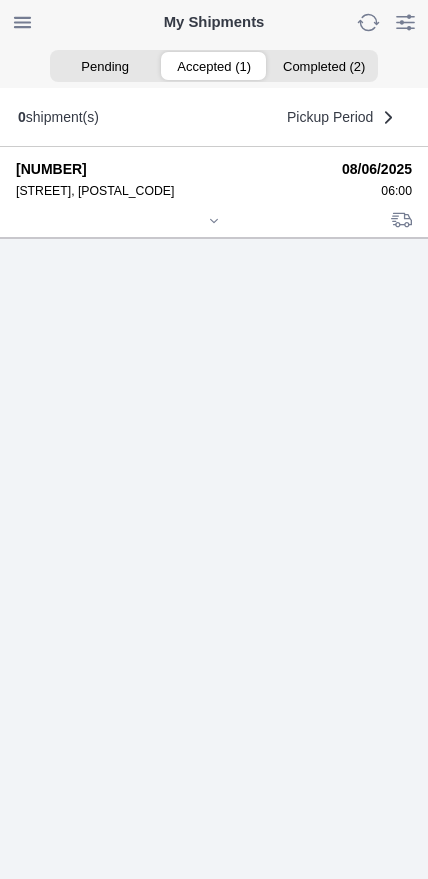 click 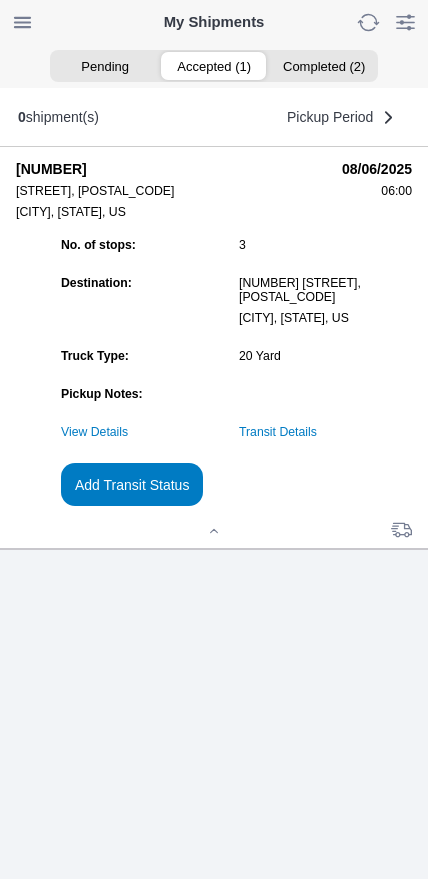 click on "Add Transit Status" 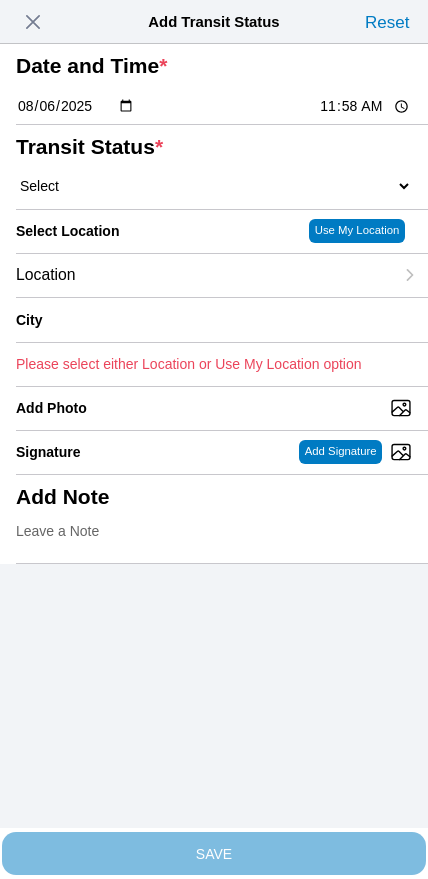 click on "11:58" 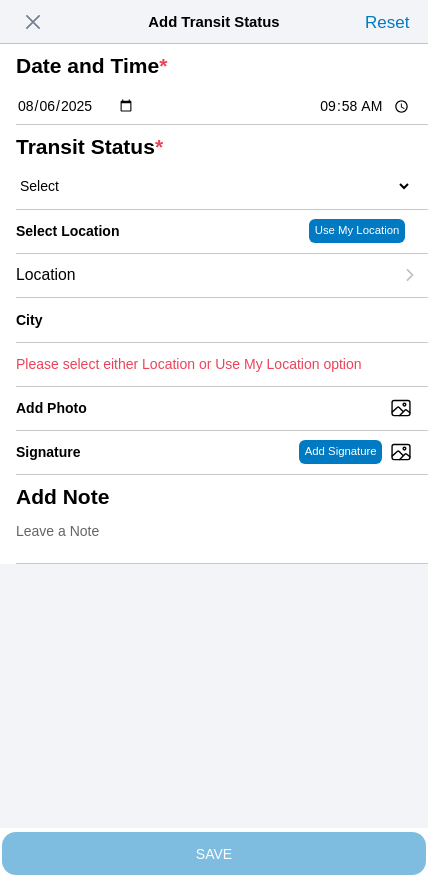 type on "09:55" 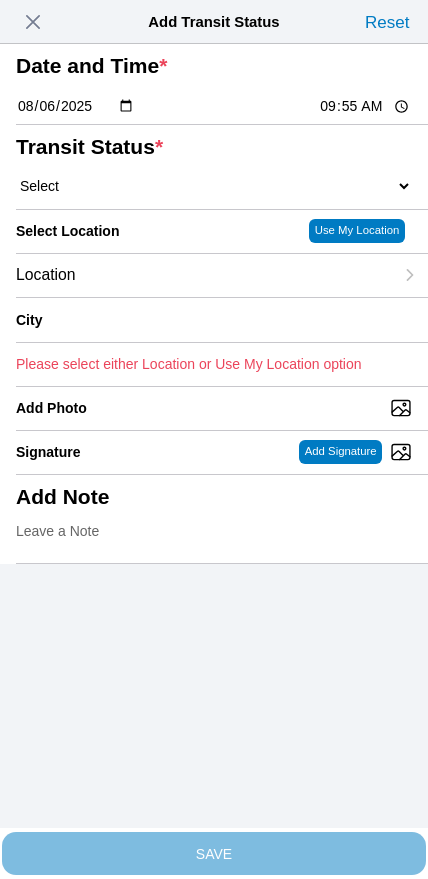 click on "Select  Arrive at Drop Off   Arrive at Pickup   Break Start   Break Stop   Depart Drop Off   Depart Pickup   Shift Complete" 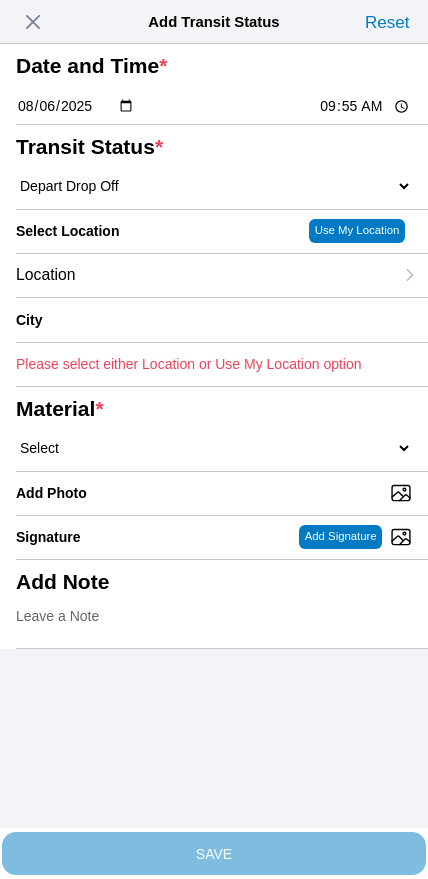 click on "Location" 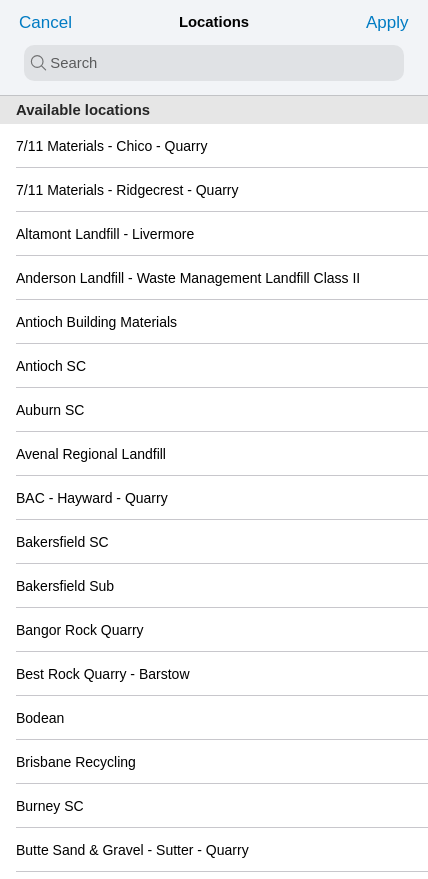 click at bounding box center [214, 63] 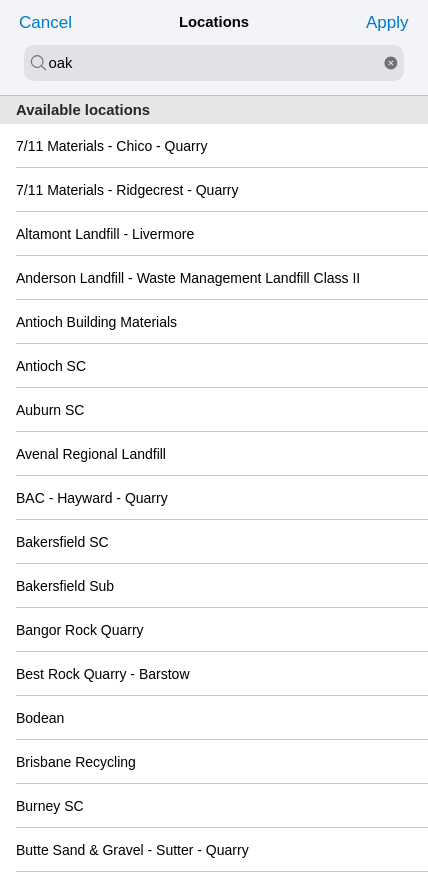 type on "oak" 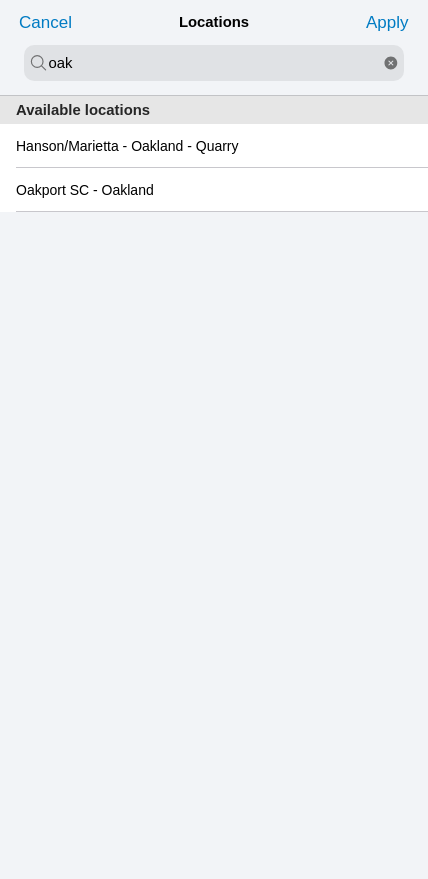 click on "Oakport SC - Oakland" 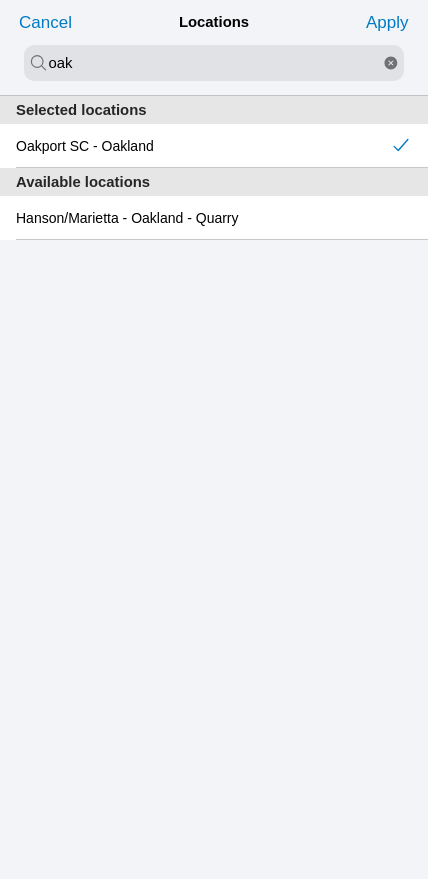 click on "Apply" 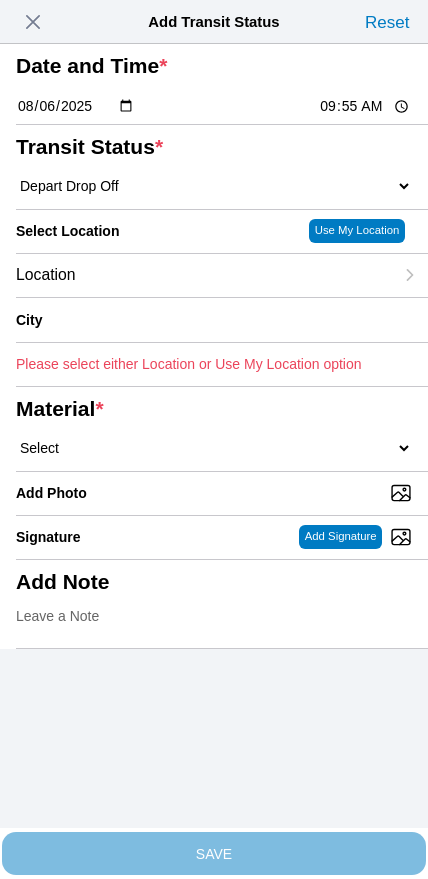 type on "Oakland" 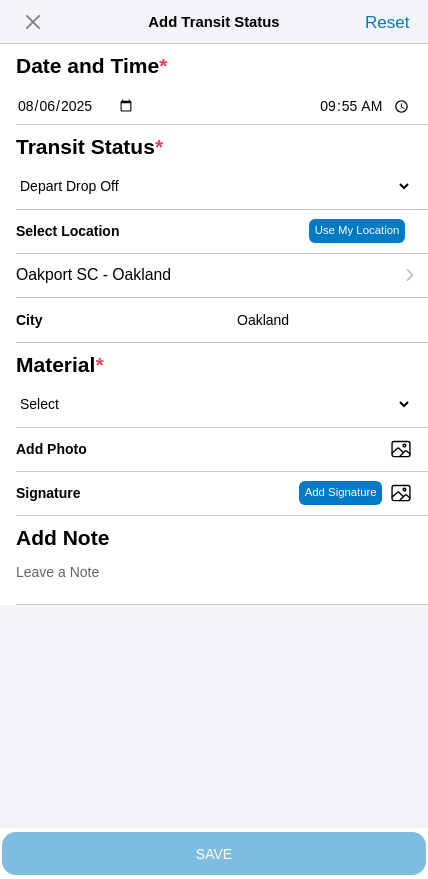 click on "Select  1" x 3" Rock   1" x 4" Rock   2" x 4" Rock   Asphalt Cold Patch   Backfill Spec Lapis Sand (EMS 4123)   Backfill Spec Sand (EMS 4123)   Base Rock (Class 2)   Broken Concrete/Asphalt   C-Ballast   Crushed Base Rock (3/4")   D-Ballast   Drain Rock (1.5")   Drain Rock (3/4")   Dry Spoils   Oversized Concrete/Asphalt   Palletized EZ Street   Premium Asphalt Cold Patch   Recycled Base Rock (Class 2)   Rip Rap   Top Soil" 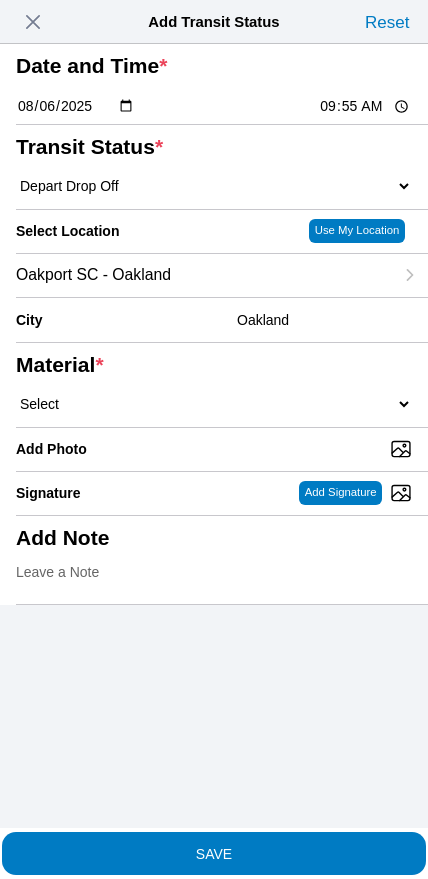click on "Add Photo" at bounding box center (222, 449) 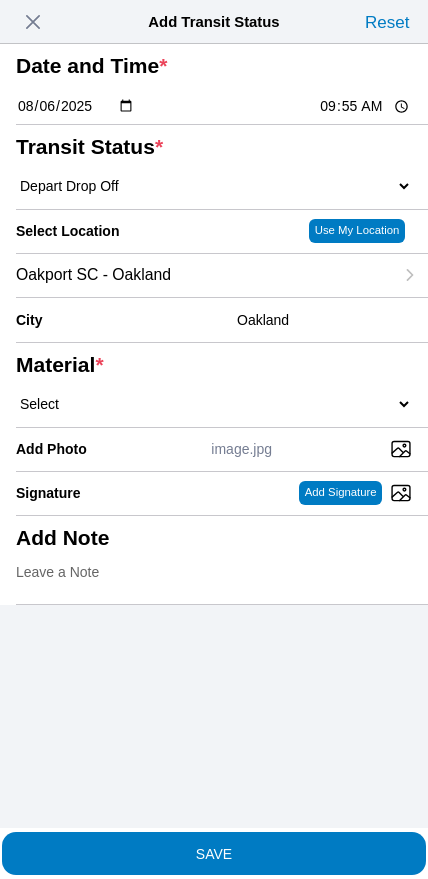 click on "SAVE" 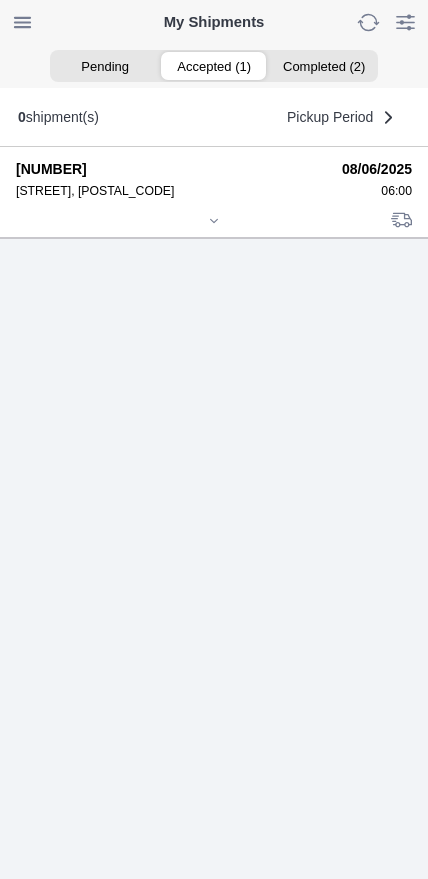 click on "[NUMBER] [STREET], [POSTAL_CODE] [DATE] [TIME]" 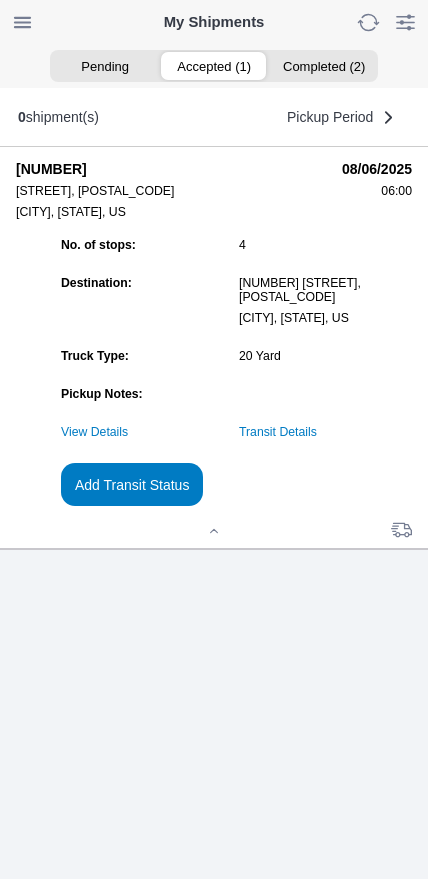 click on "Add Transit Status" 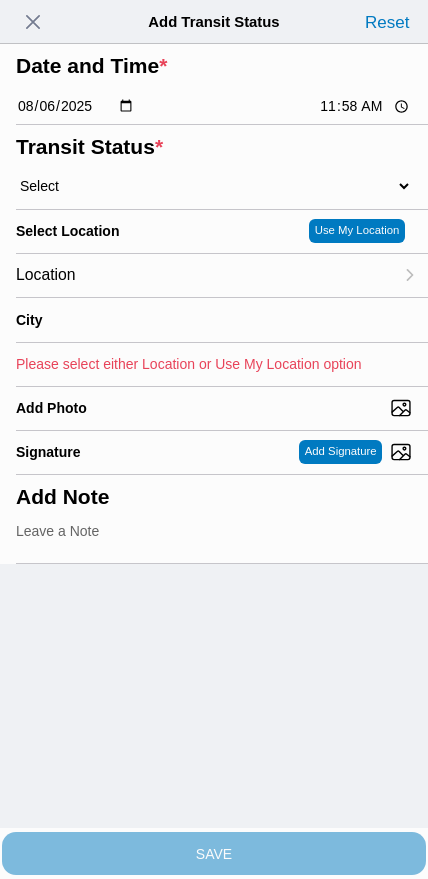click on "11:58" 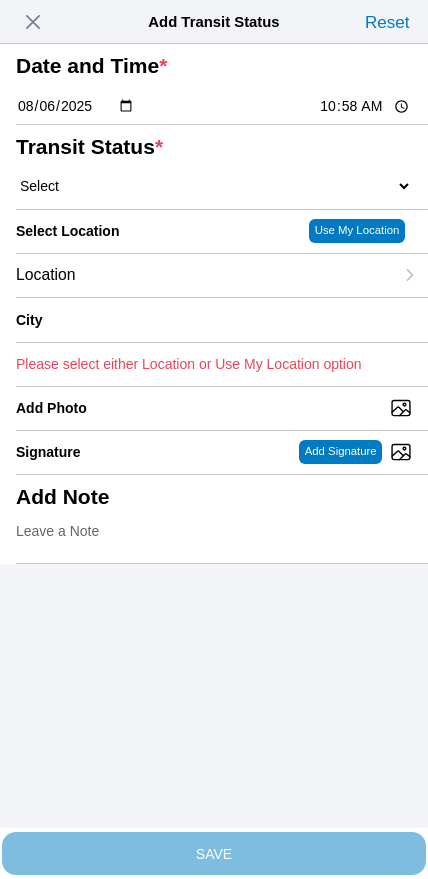 type on "10:10" 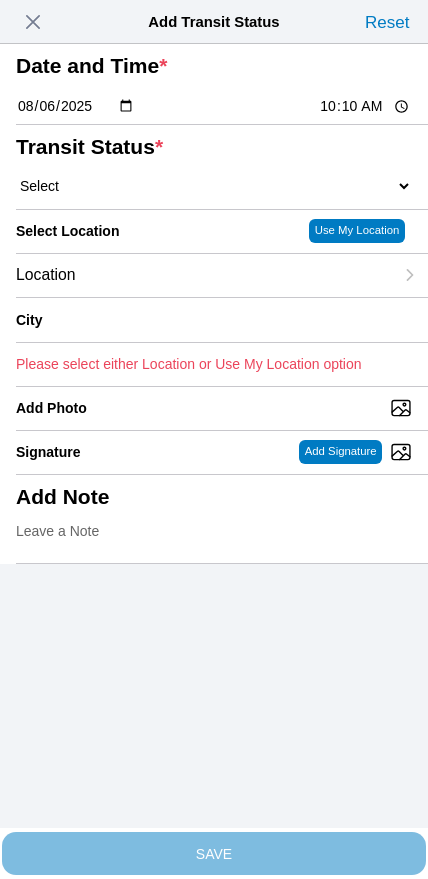 click on "Select  Arrive at Drop Off   Arrive at Pickup   Break Start   Break Stop   Depart Drop Off   Depart Pickup   Shift Complete" 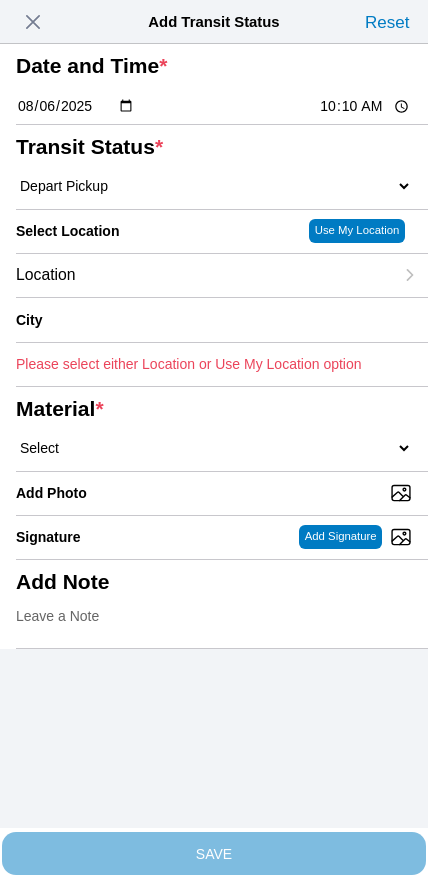 click on "Location" 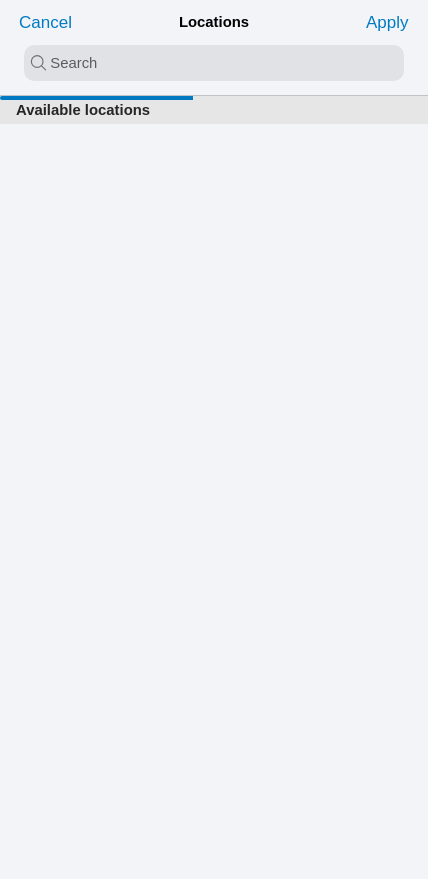 click at bounding box center (214, 63) 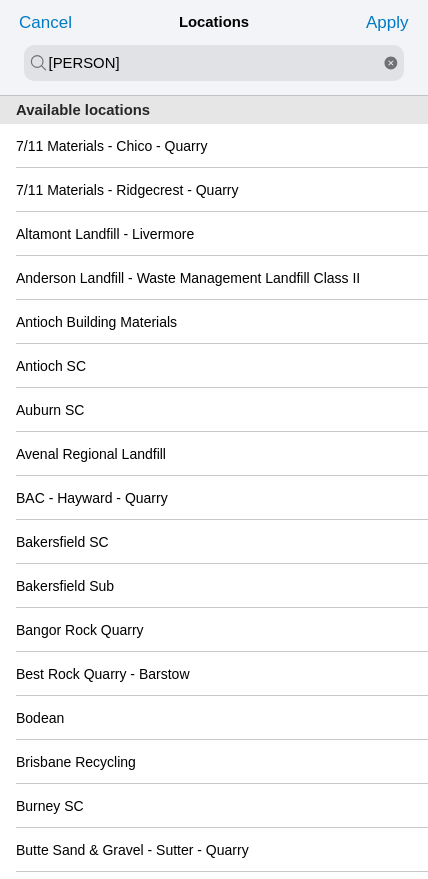 type on "[PERSON]" 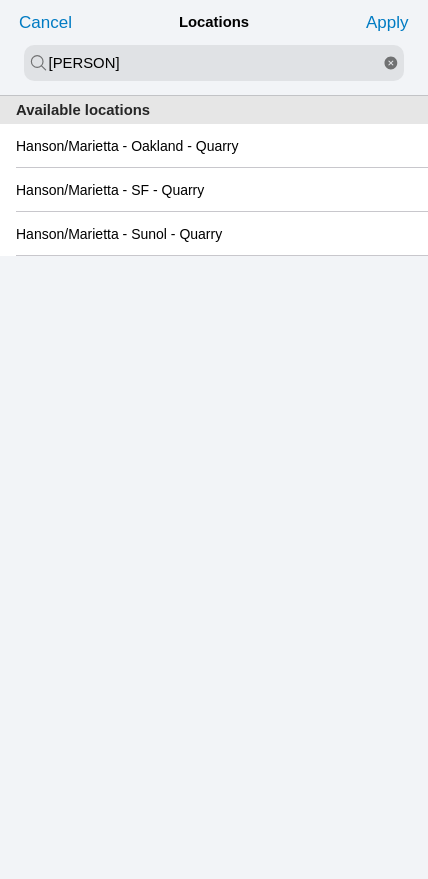 click on "Hanson/Marietta - Oakland - Quarry" 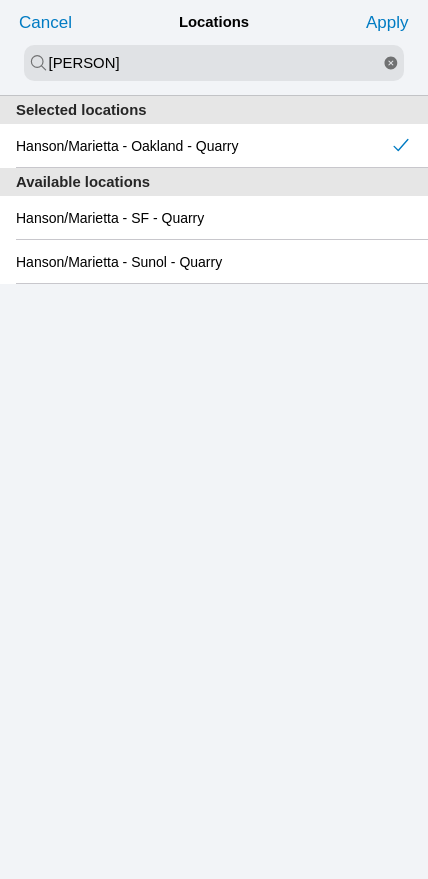 click on "Apply" 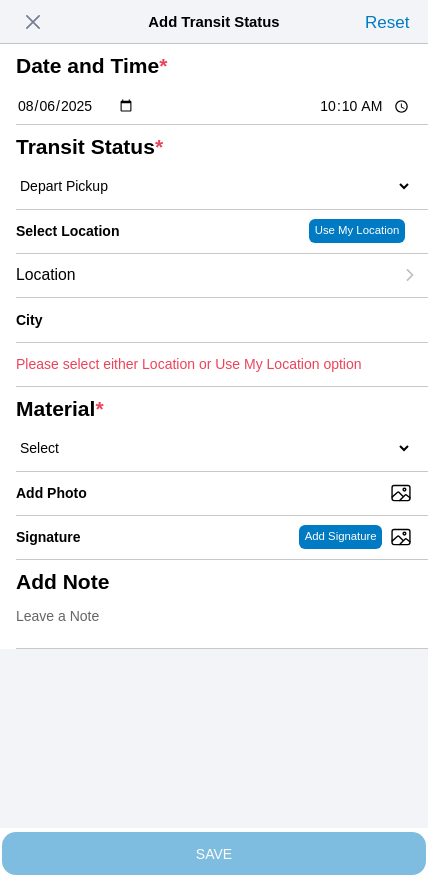 type on "Oakland" 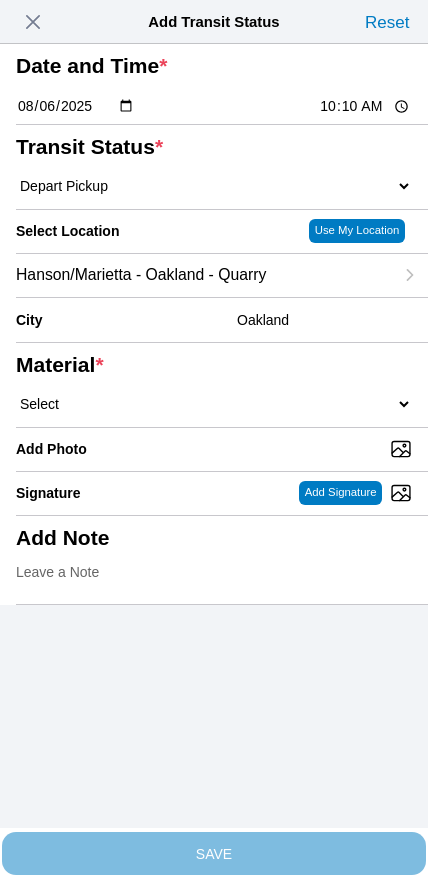 click on "Select  1" x 3" Rock   1" x 4" Rock   2" x 4" Rock   Asphalt Cold Patch   Backfill Spec Lapis Sand (EMS 4123)   Backfill Spec Sand (EMS 4123)   Base Rock (Class 2)   Broken Concrete/Asphalt   C-Ballast   Crushed Base Rock (3/4")   D-Ballast   Drain Rock (1.5")   Drain Rock (3/4")   Dry Spoils   Oversized Concrete/Asphalt   Palletized EZ Street   Premium Asphalt Cold Patch   Recycled Base Rock (Class 2)   Rip Rap   Top Soil" 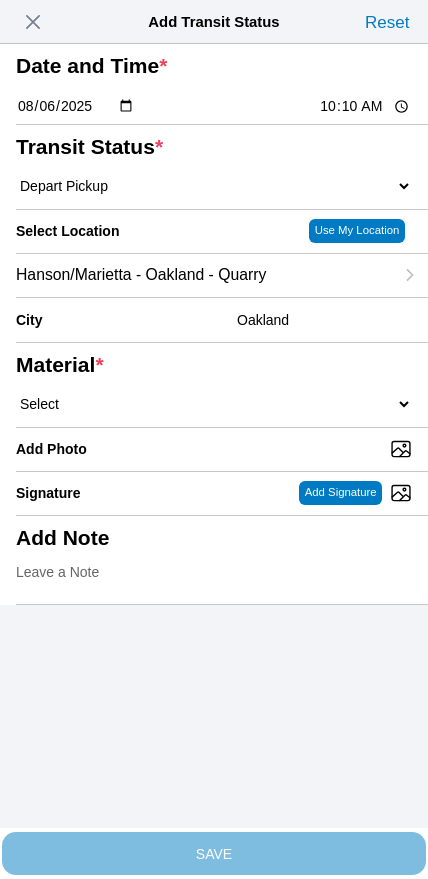 select on "[NUMBER]" 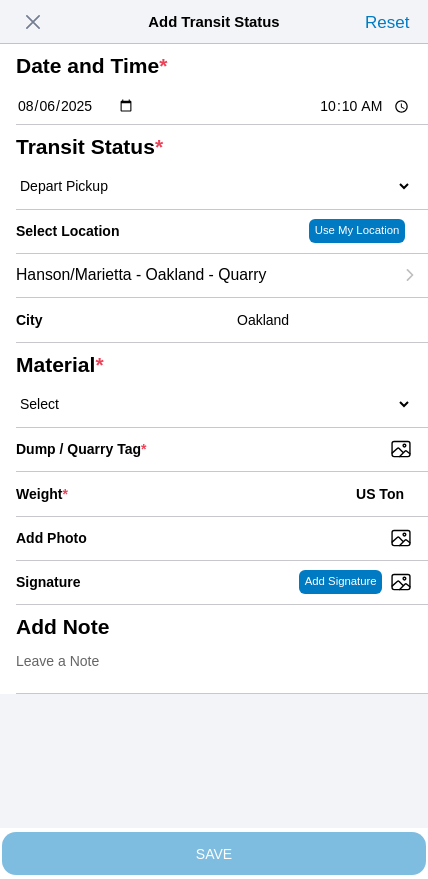 click on "Dump / Quarry Tag  *" at bounding box center [222, 449] 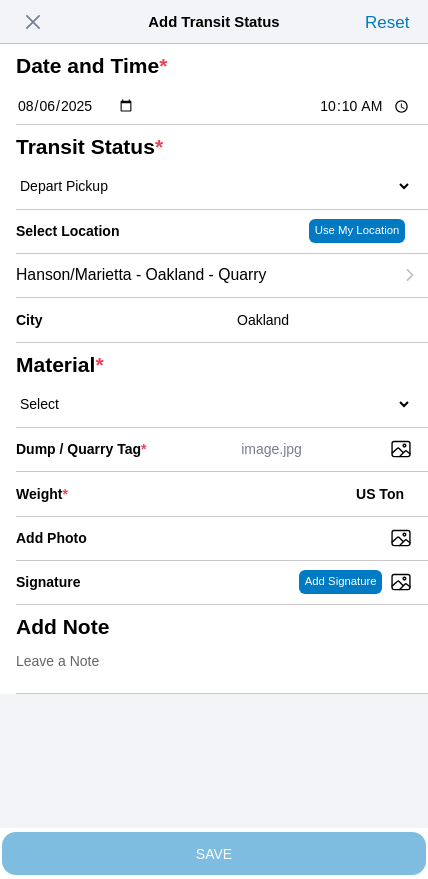 click on "Weight  * US Ton" 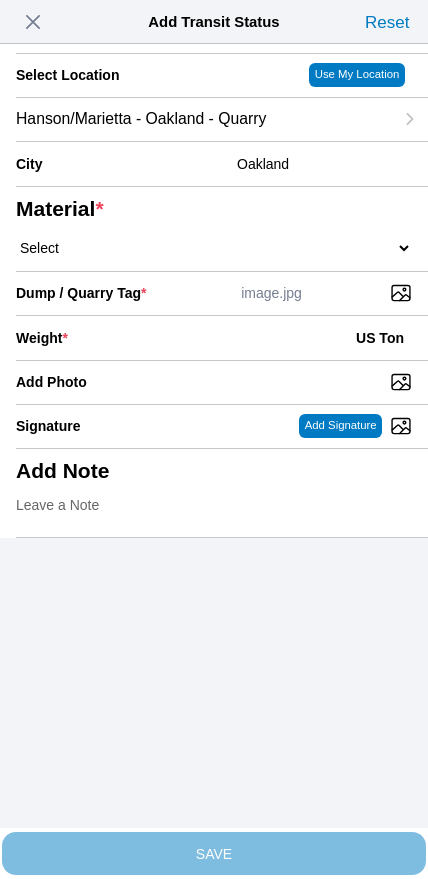 scroll, scrollTop: 180, scrollLeft: 0, axis: vertical 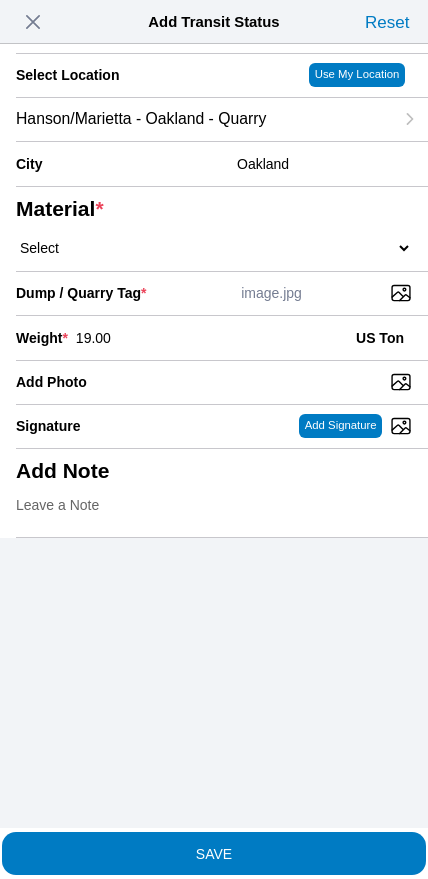 type on "19.00" 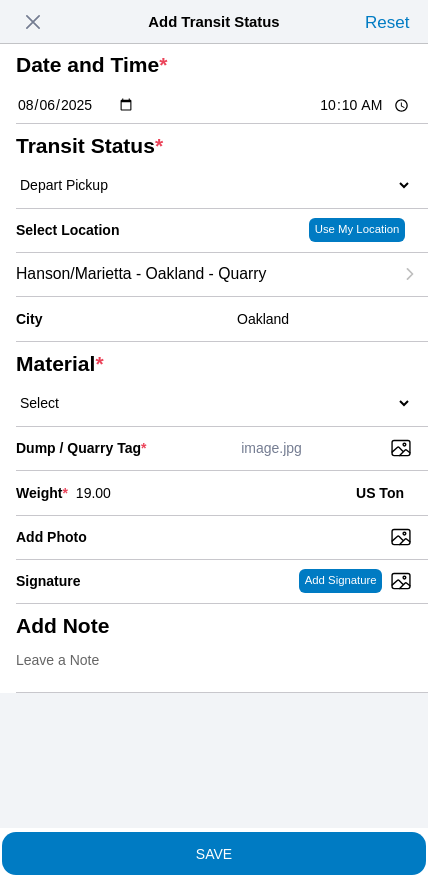 scroll, scrollTop: 68, scrollLeft: 0, axis: vertical 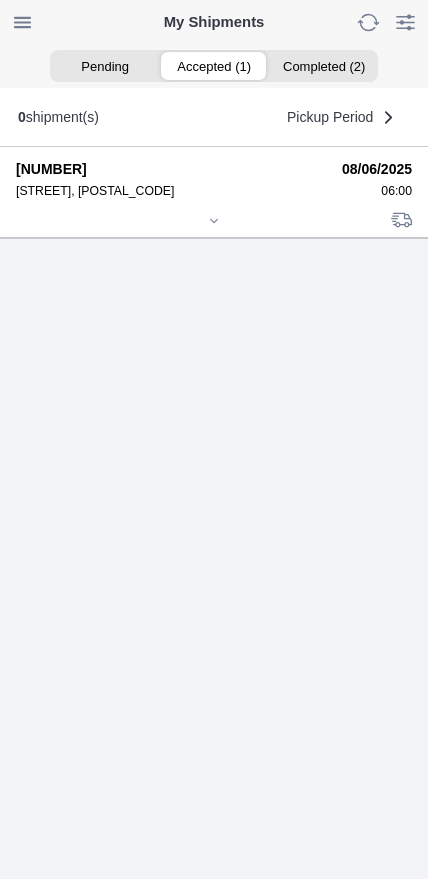 click 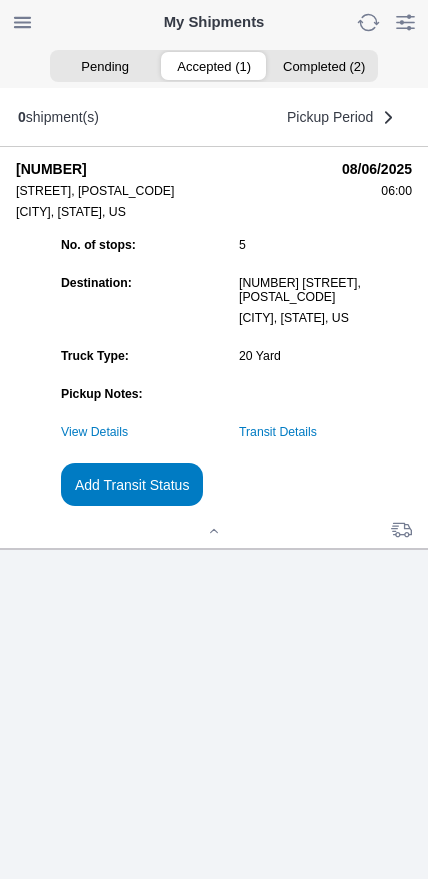 click on "Add Transit Status" 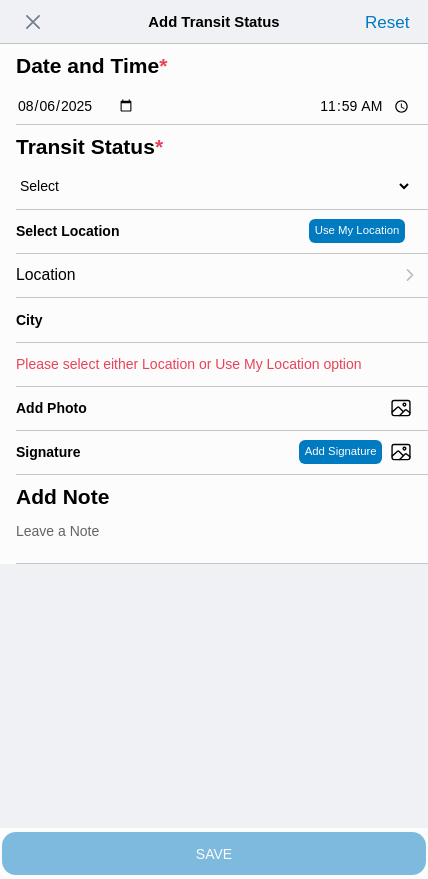 click on "11:59" 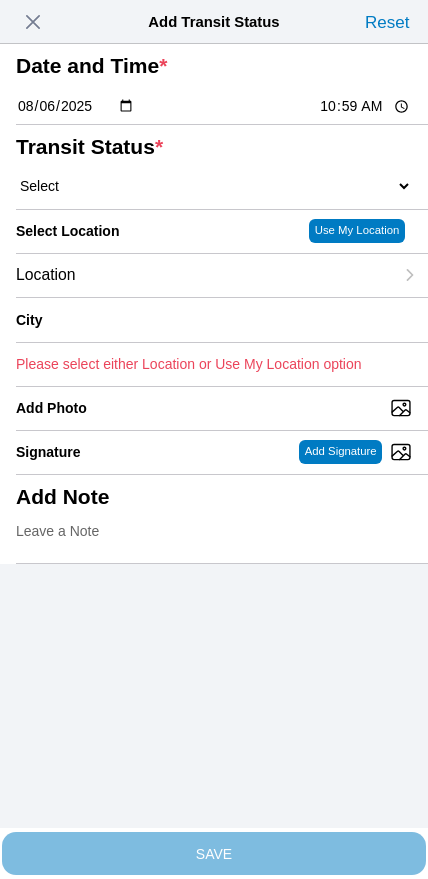 type on "10:30" 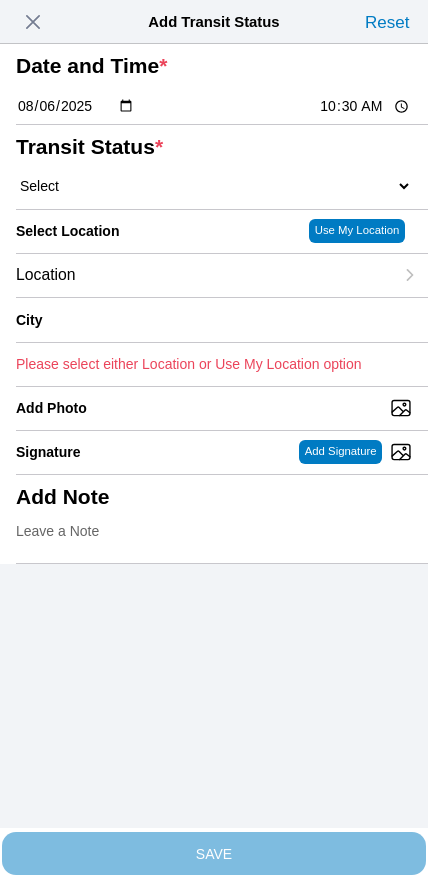 click on "Select  Arrive at Drop Off   Arrive at Pickup   Break Start   Break Stop   Depart Drop Off   Depart Pickup   Shift Complete" 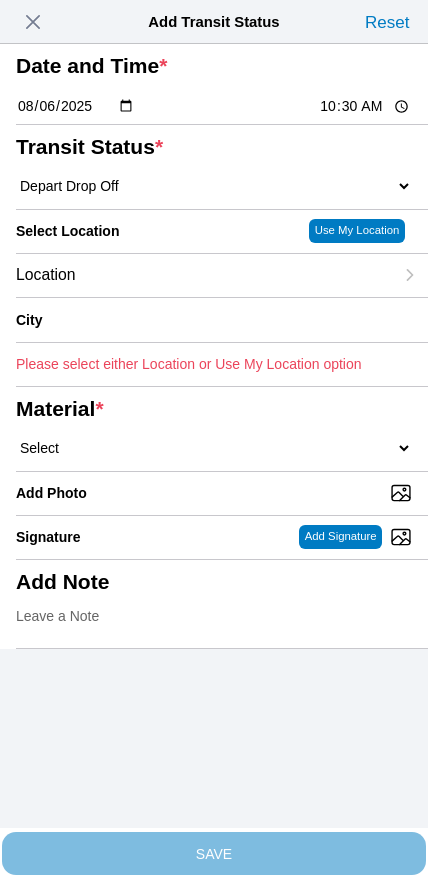 click on "Location" 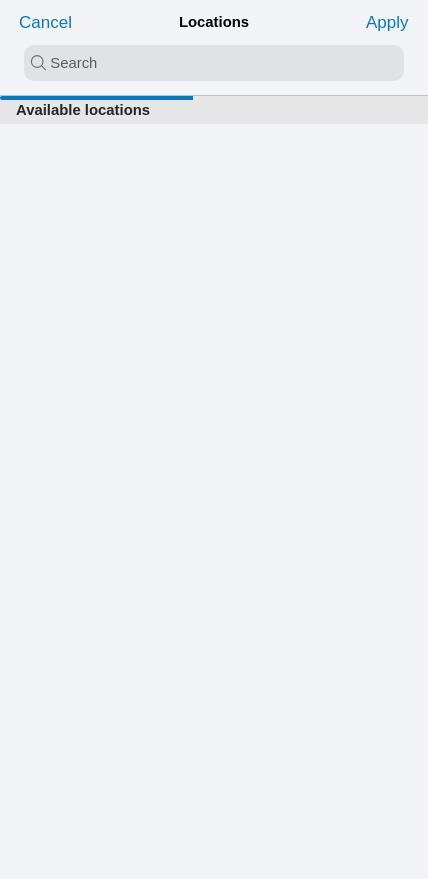 click at bounding box center [214, 63] 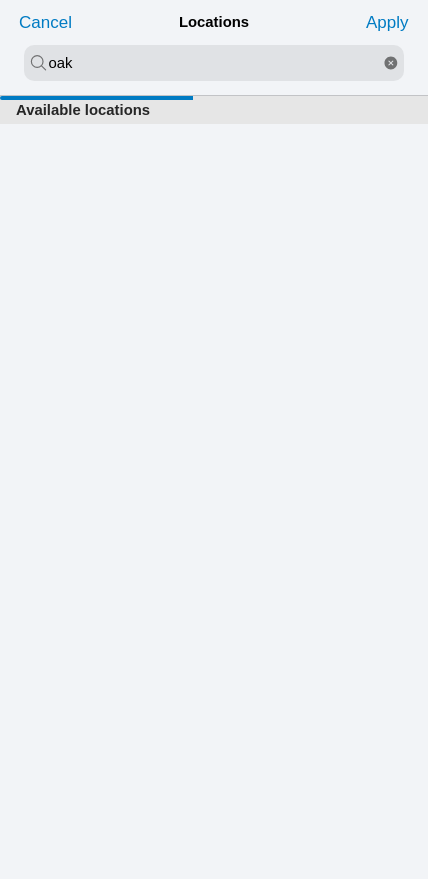type on "oak" 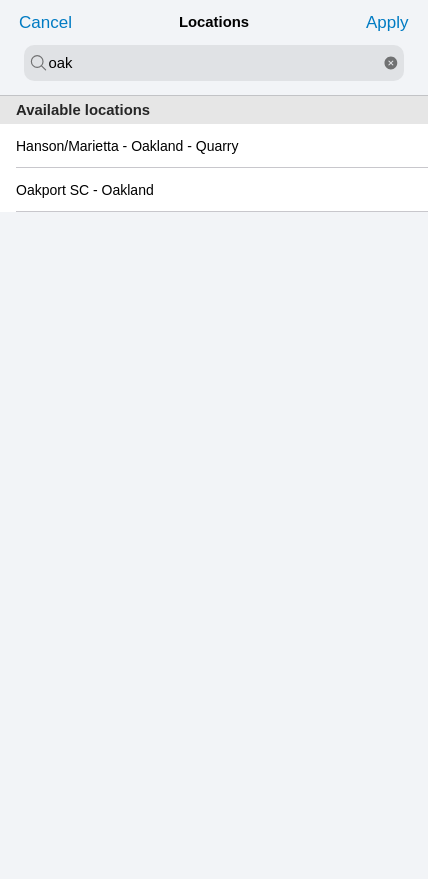 click on "Oakport SC - Oakland" 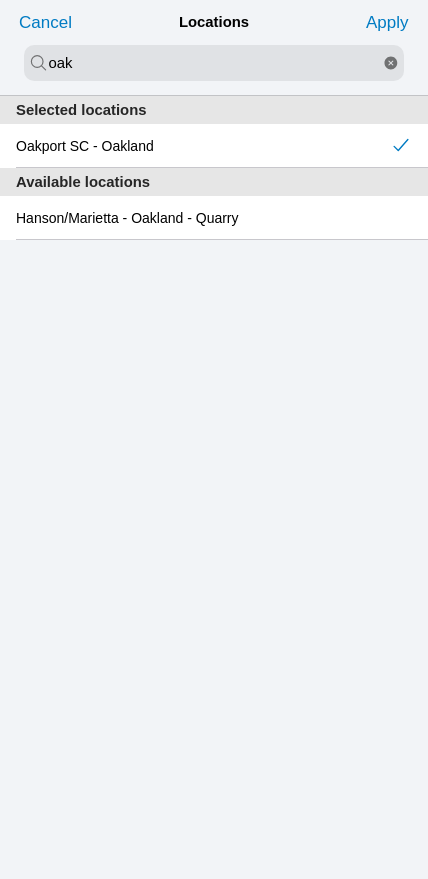 click on "Apply" 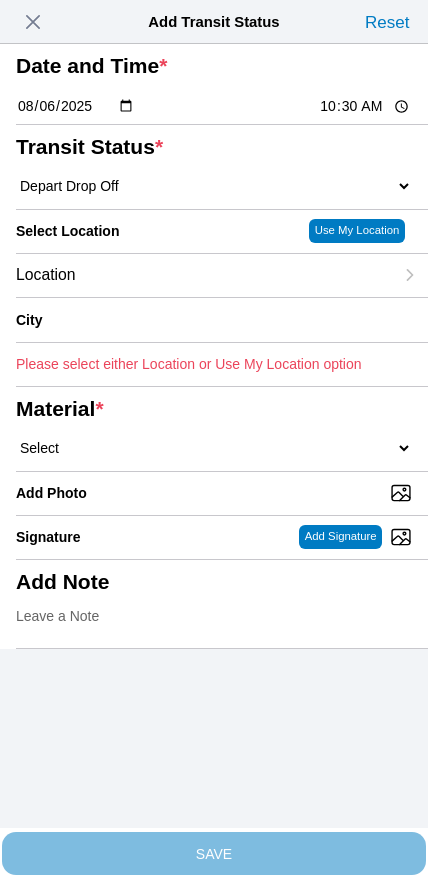 type on "Oakland" 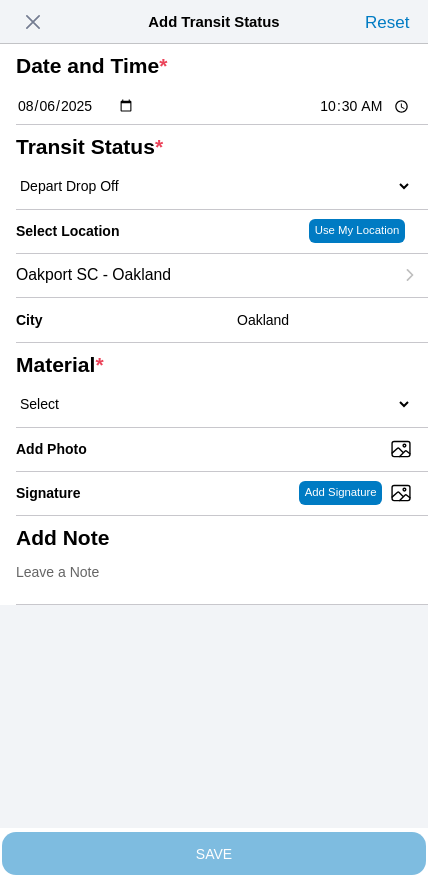 click on "Select  1" x 3" Rock   1" x 4" Rock   2" x 4" Rock   Asphalt Cold Patch   Backfill Spec Lapis Sand (EMS 4123)   Backfill Spec Sand (EMS 4123)   Base Rock (Class 2)   Broken Concrete/Asphalt   C-Ballast   Crushed Base Rock (3/4")   D-Ballast   Drain Rock (1.5")   Drain Rock (3/4")   Dry Spoils   Oversized Concrete/Asphalt   Palletized EZ Street   Premium Asphalt Cold Patch   Recycled Base Rock (Class 2)   Rip Rap   Top Soil" 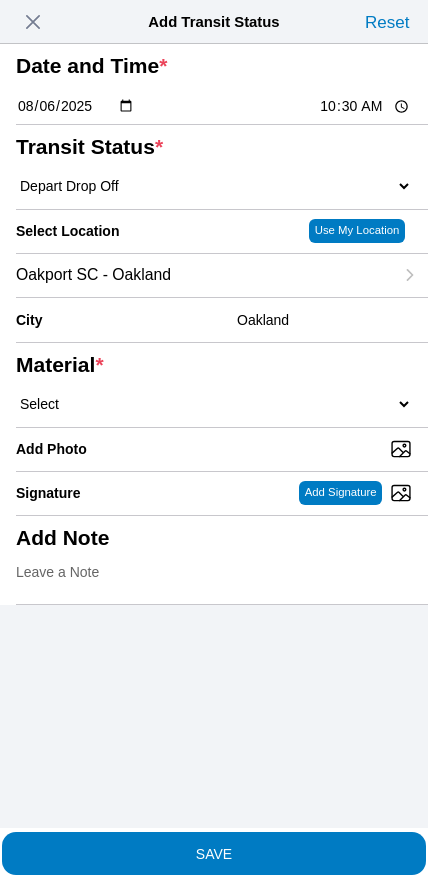 click on "Add Photo" at bounding box center (222, 449) 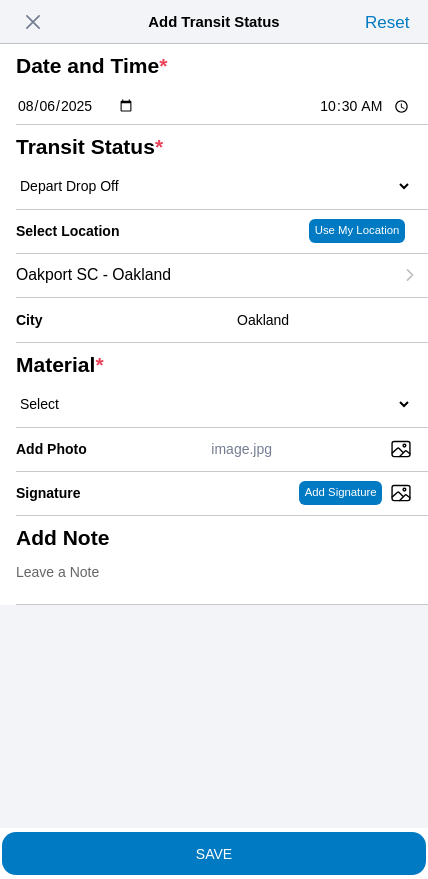 click on "SAVE" 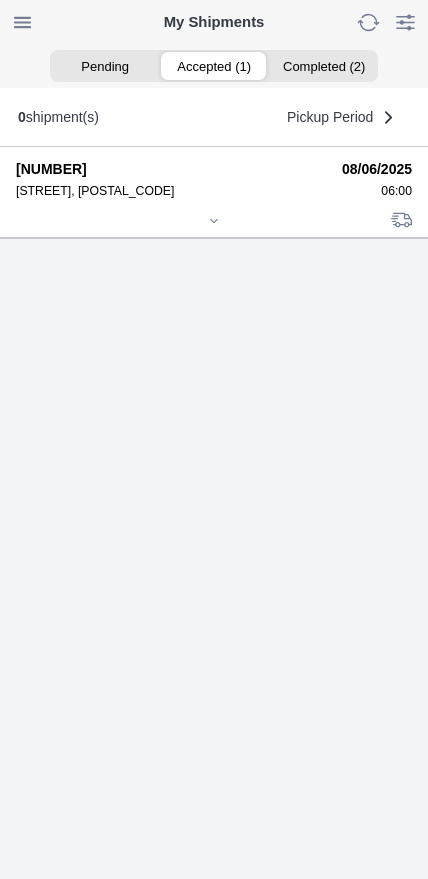click 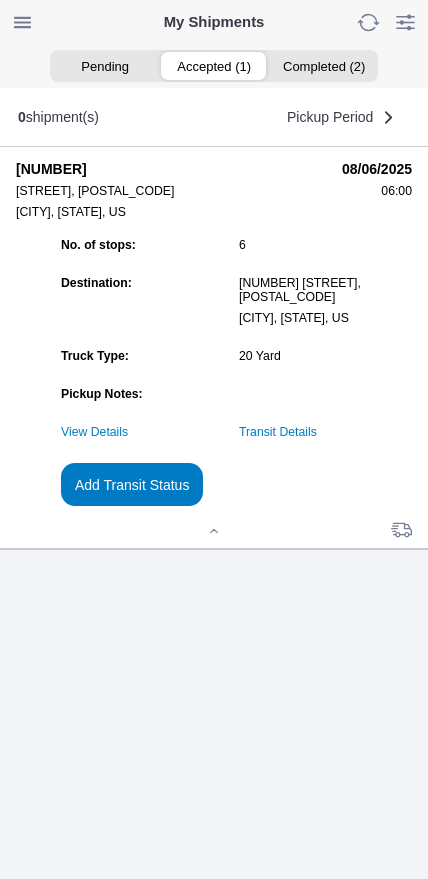 click on "Add Transit Status" 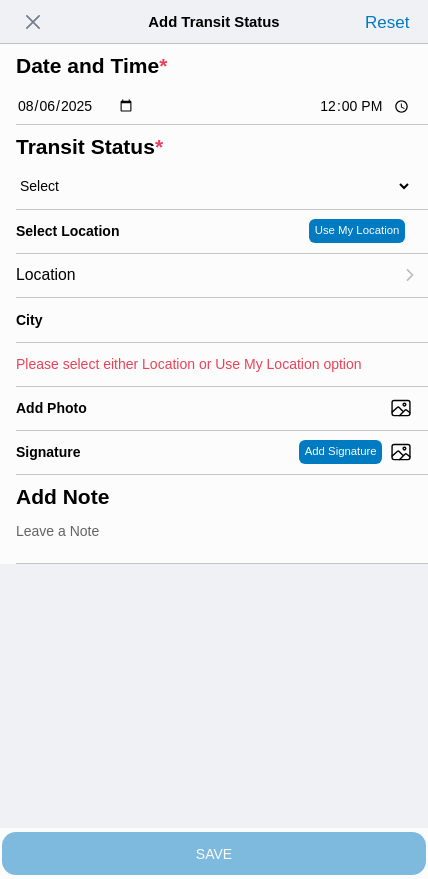 click on "12:00" 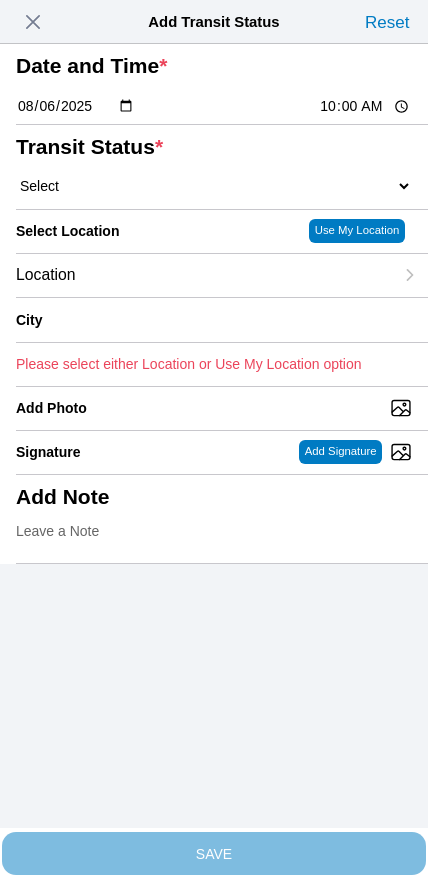 type on "10:35" 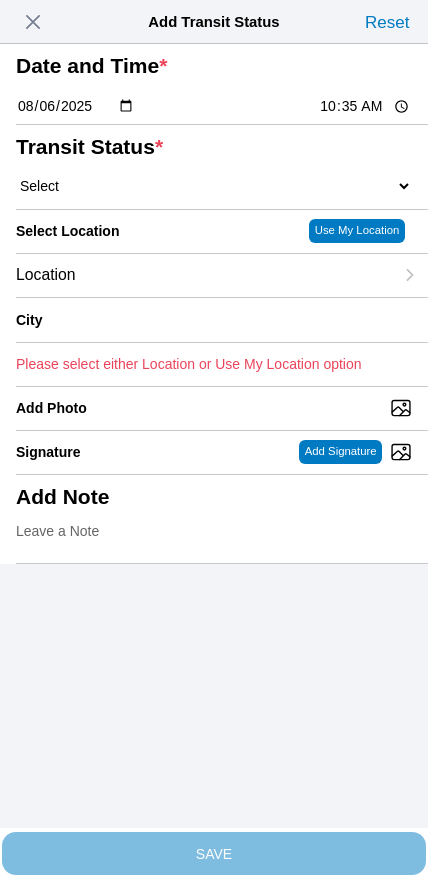 click on "Select  Arrive at Drop Off   Arrive at Pickup   Break Start   Break Stop   Depart Drop Off   Depart Pickup   Shift Complete" 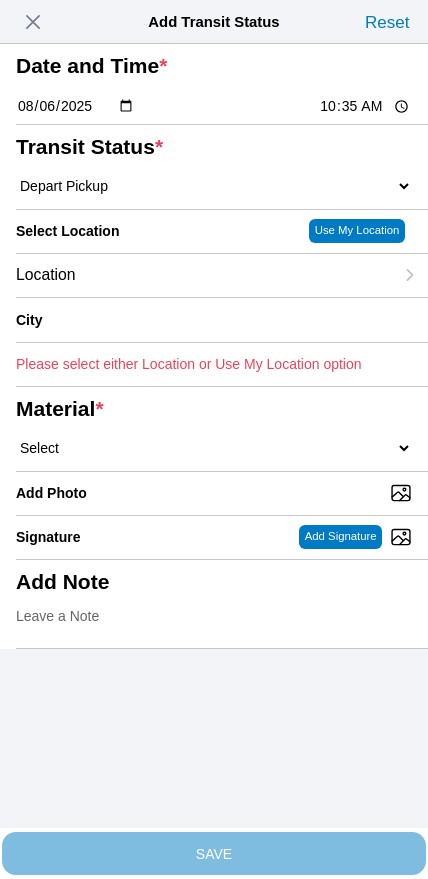 click on "Location" 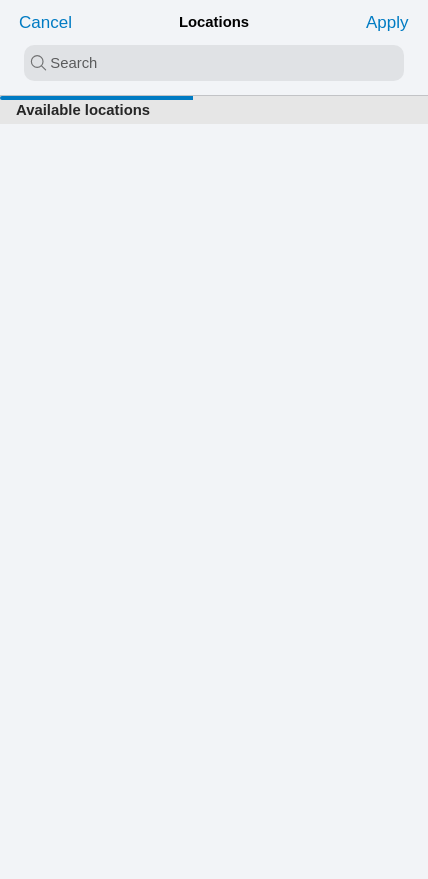 click at bounding box center [214, 63] 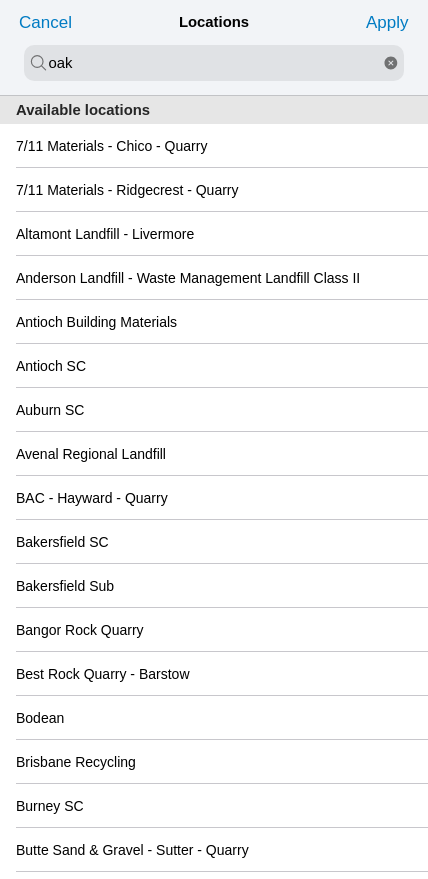 type on "oak" 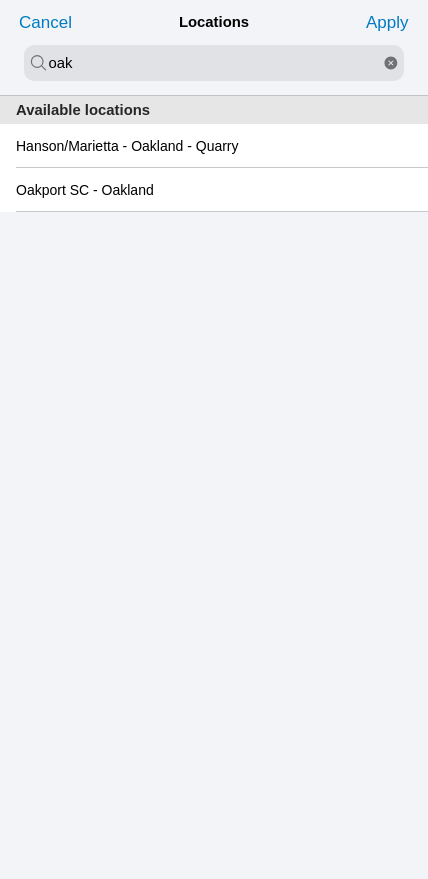 click on "Oakport SC - Oakland" 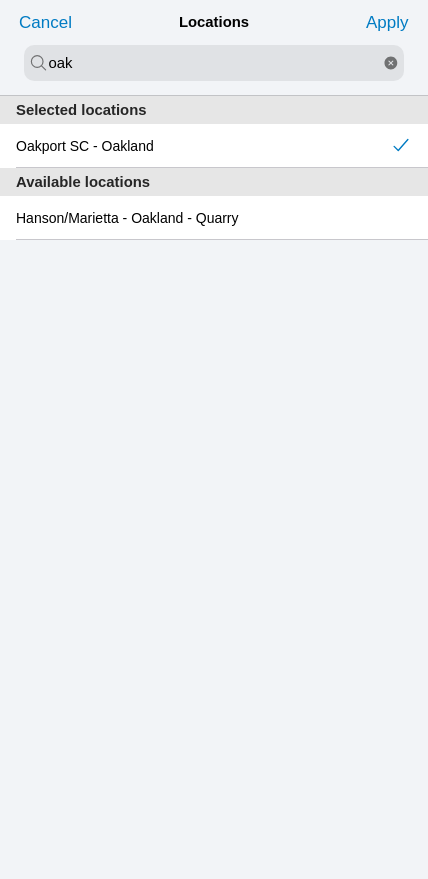 click on "Apply" 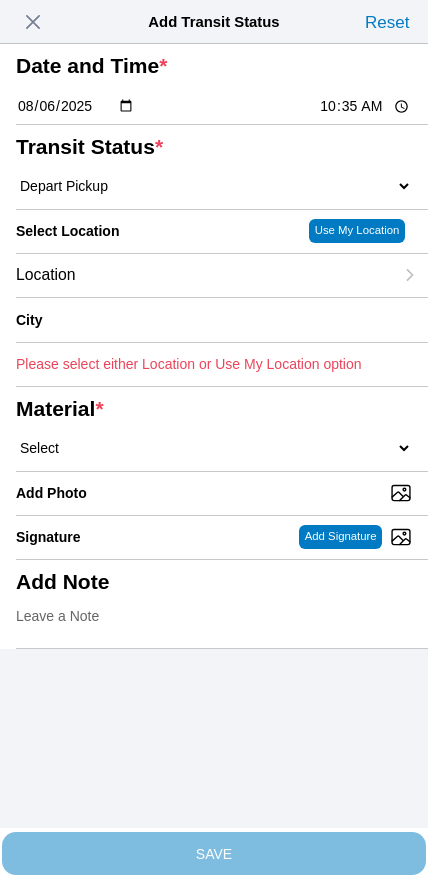 type on "Oakland" 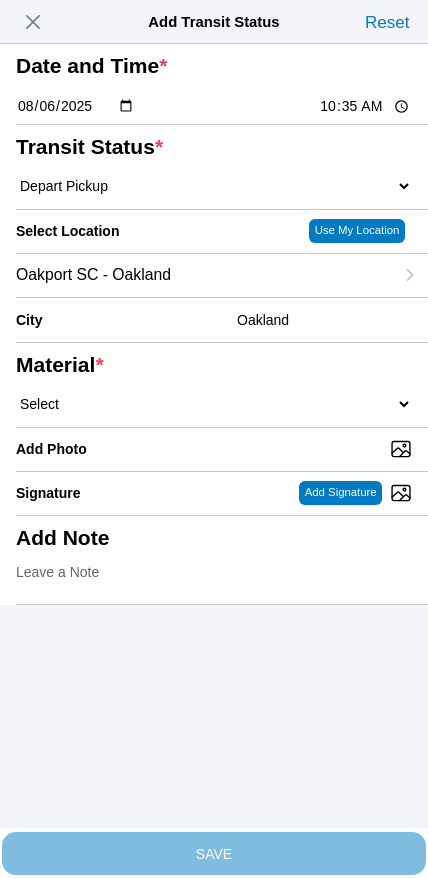 click on "Select  1" x 3" Rock   1" x 4" Rock   2" x 4" Rock   Asphalt Cold Patch   Backfill Spec Lapis Sand (EMS 4123)   Backfill Spec Sand (EMS 4123)   Base Rock (Class 2)   Broken Concrete/Asphalt   C-Ballast   Crushed Base Rock (3/4")   D-Ballast   Drain Rock (1.5")   Drain Rock (3/4")   Dry Spoils   Oversized Concrete/Asphalt   Palletized EZ Street   Premium Asphalt Cold Patch   Recycled Base Rock (Class 2)   Rip Rap   Top Soil" 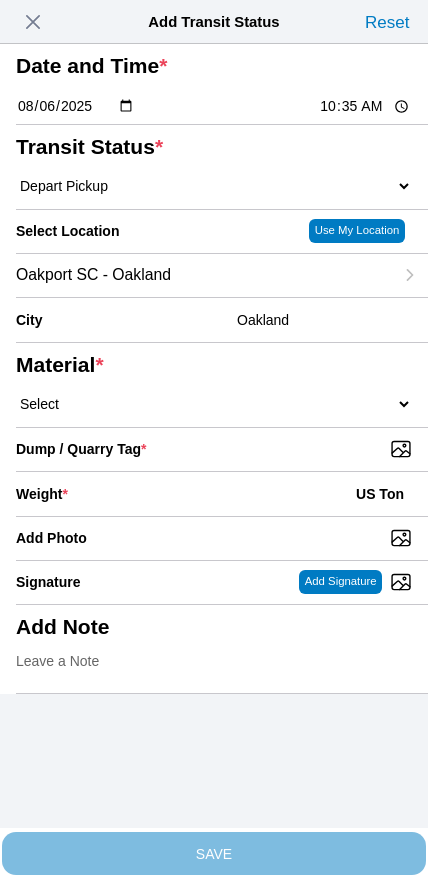 click on "Select  1" x 3" Rock   1" x 4" Rock   2" x 4" Rock   Asphalt Cold Patch   Backfill Spec Lapis Sand (EMS 4123)   Backfill Spec Sand (EMS 4123)   Base Rock (Class 2)   Broken Concrete/Asphalt   C-Ballast   Crushed Base Rock (3/4")   D-Ballast   Drain Rock (1.5")   Drain Rock (3/4")   Dry Spoils   Oversized Concrete/Asphalt   Palletized EZ Street   Premium Asphalt Cold Patch   Recycled Base Rock (Class 2)   Rip Rap   Top Soil" 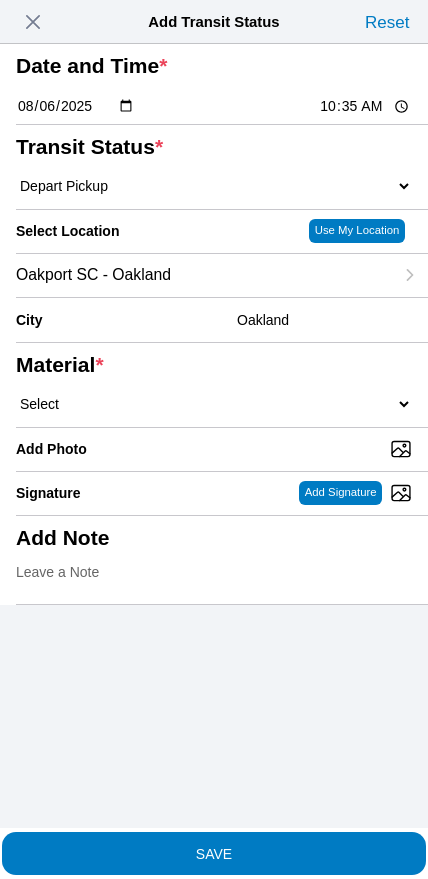 click on "SAVE" 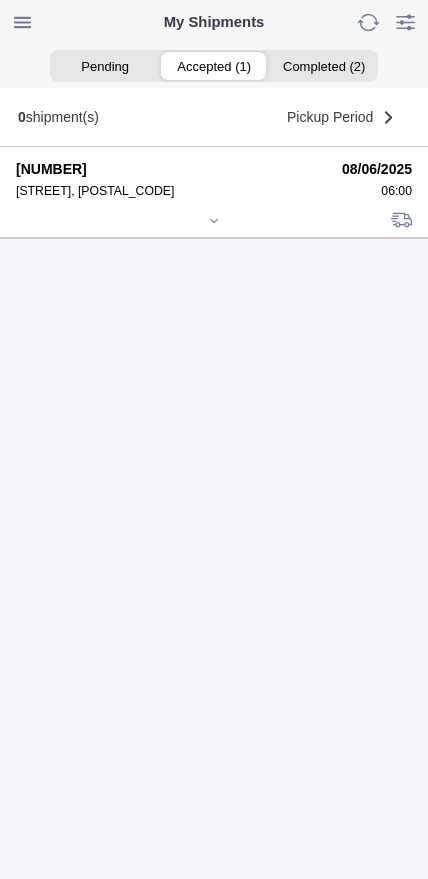 click 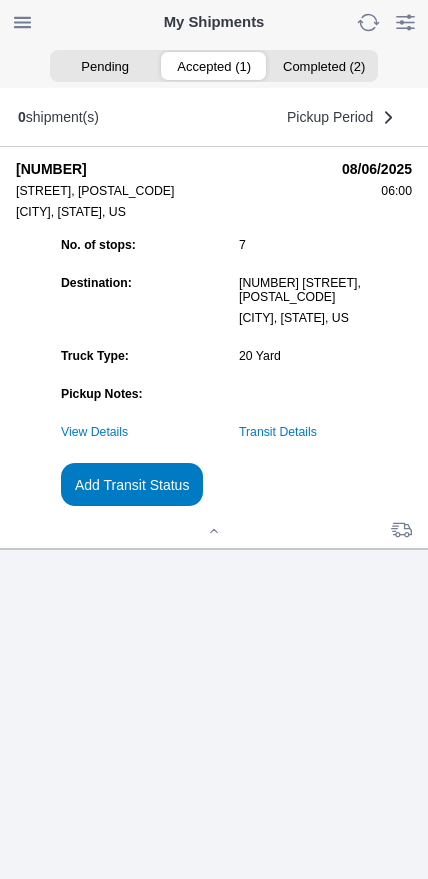 click on "Add Transit Status" 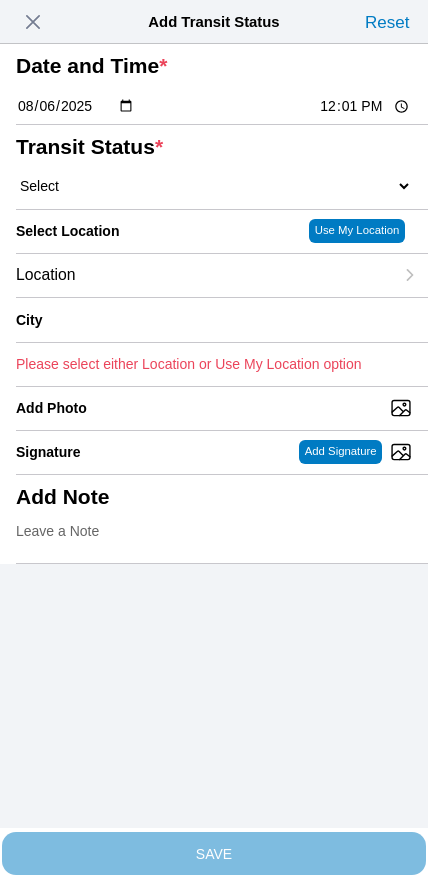 click on "12:01" 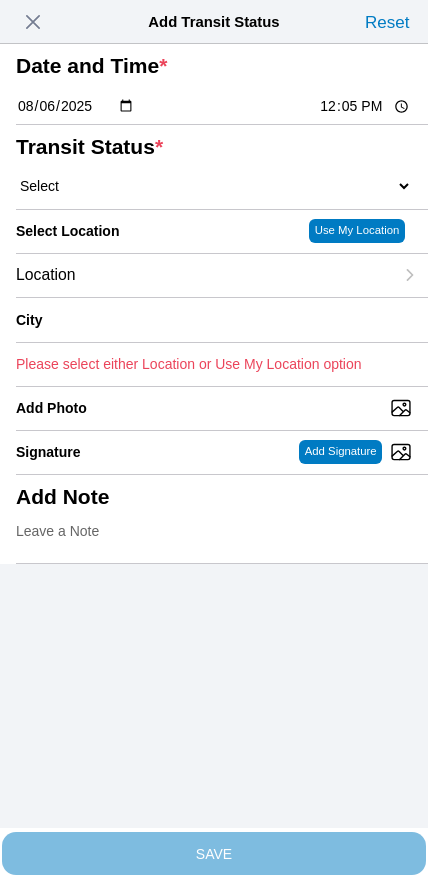 type on "12:05" 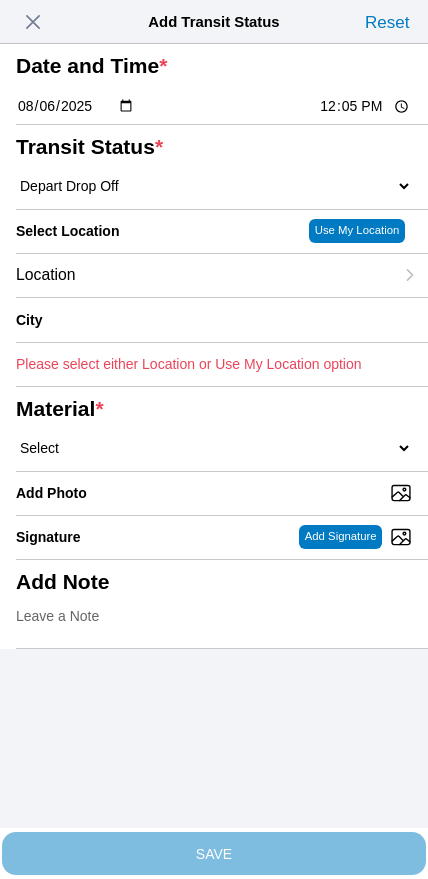 click on "Location" 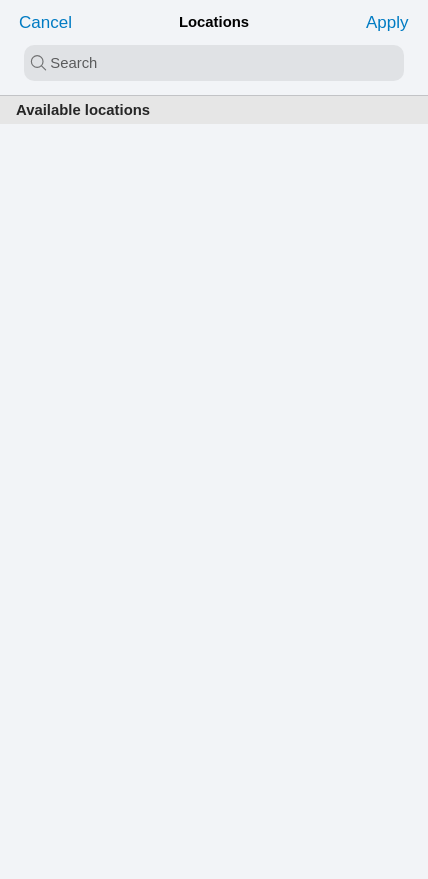 click at bounding box center [214, 63] 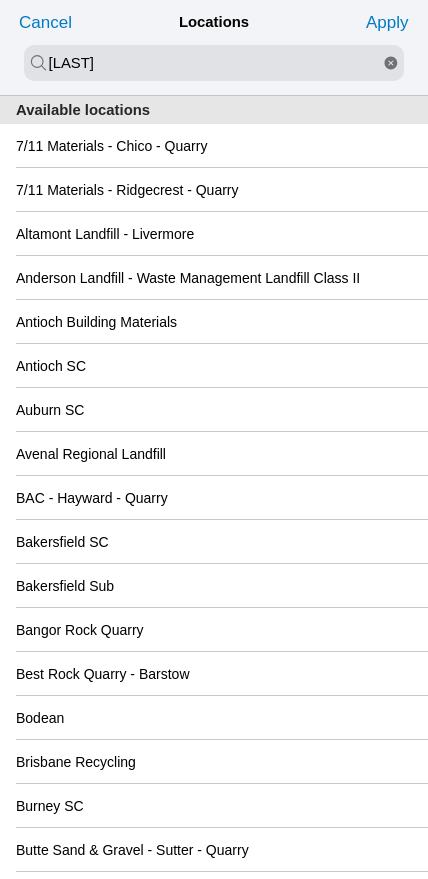type on "[LAST]" 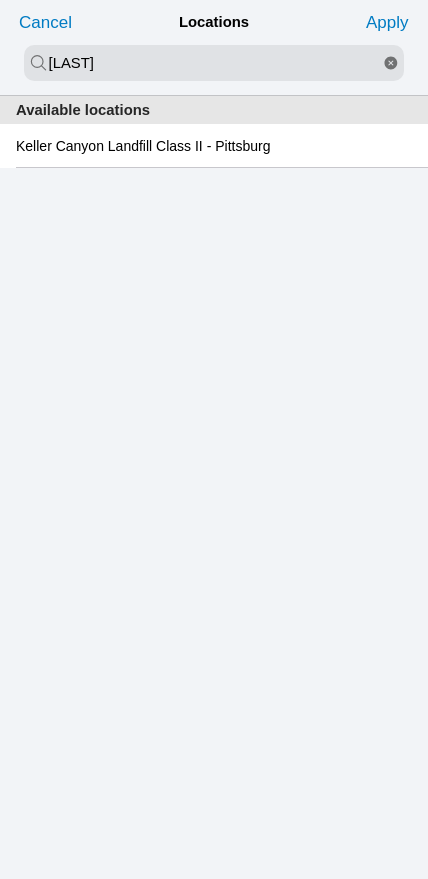 click on "Keller Canyon Landfill Class II - Pittsburg" 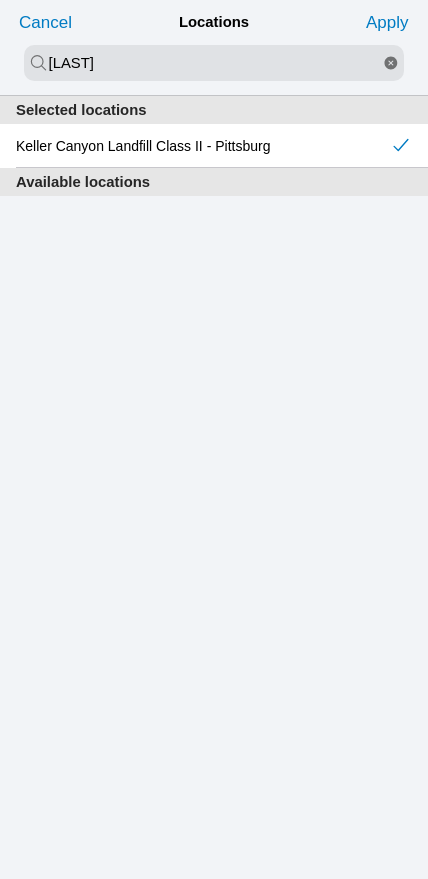 click on "Apply" 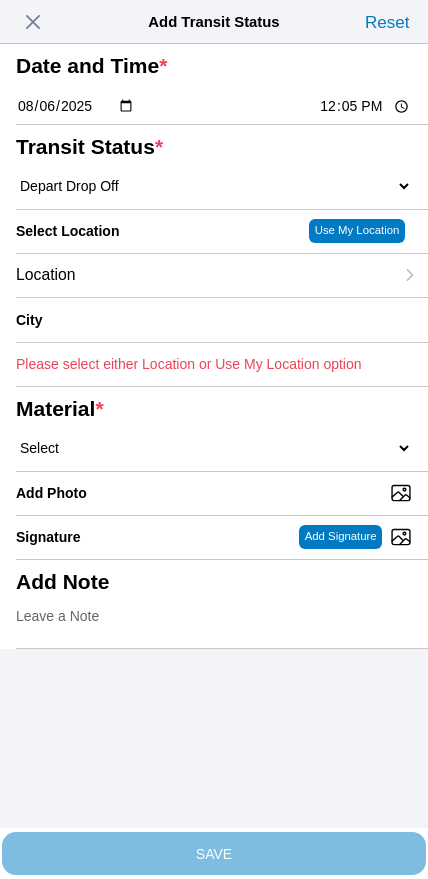 type on "Pittsburg" 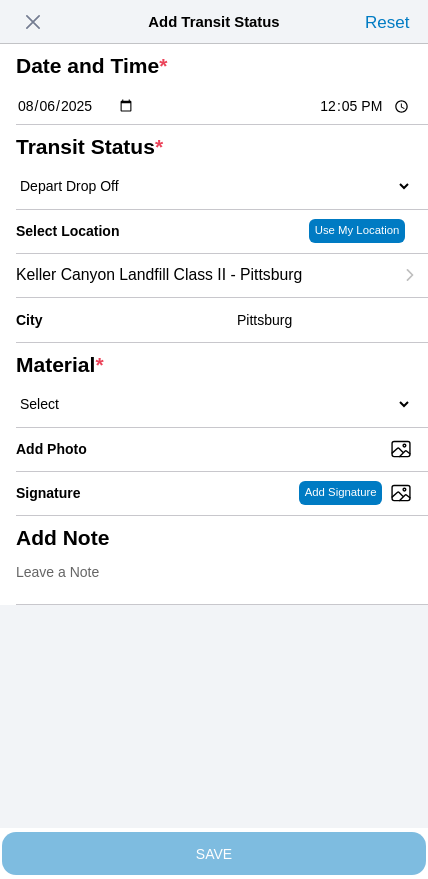 click on "Select  1" x 3" Rock   1" x 4" Rock   2" x 4" Rock   Asphalt Cold Patch   Backfill Spec Lapis Sand (EMS 4123)   Backfill Spec Sand (EMS 4123)   Base Rock (Class 2)   Broken Concrete/Asphalt   C-Ballast   Crushed Base Rock (3/4")   D-Ballast   Drain Rock (1.5")   Drain Rock (3/4")   Dry Spoils   Oversized Concrete/Asphalt   Palletized EZ Street   Premium Asphalt Cold Patch   Recycled Base Rock (Class 2)   Rip Rap   Top Soil" 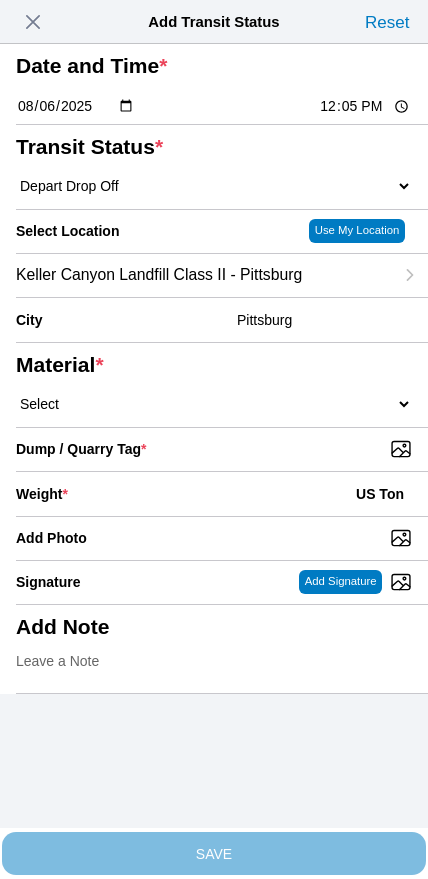 click on "Dump / Quarry Tag  *" at bounding box center [222, 449] 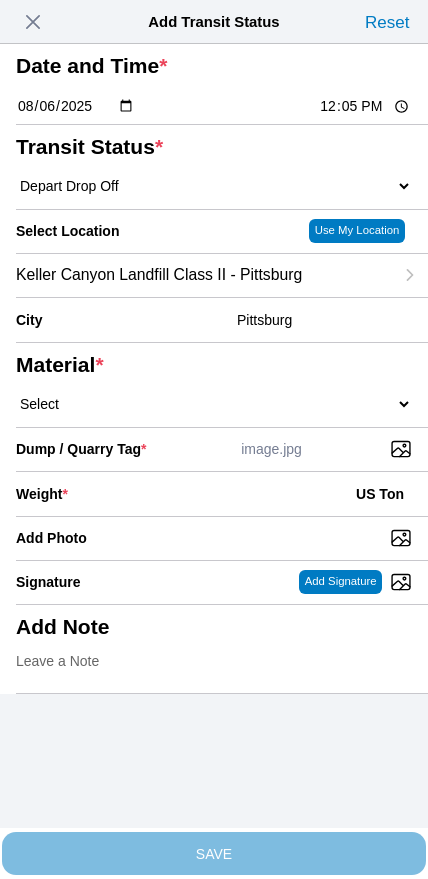 click on "Weight  * US Ton" 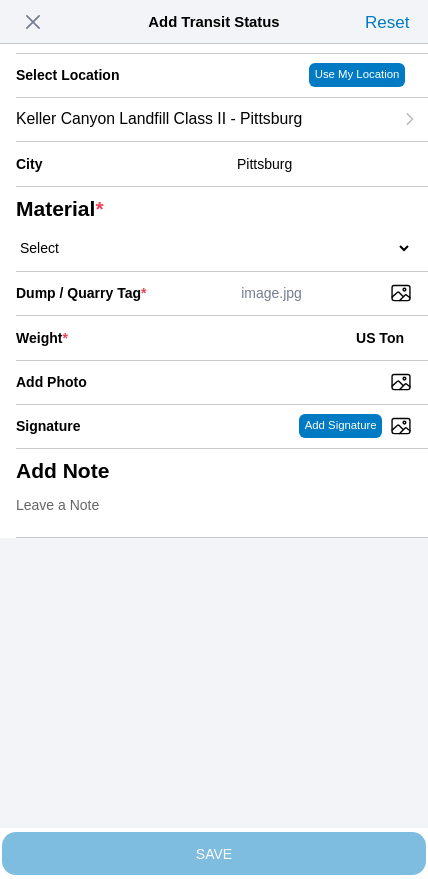 scroll, scrollTop: 180, scrollLeft: 0, axis: vertical 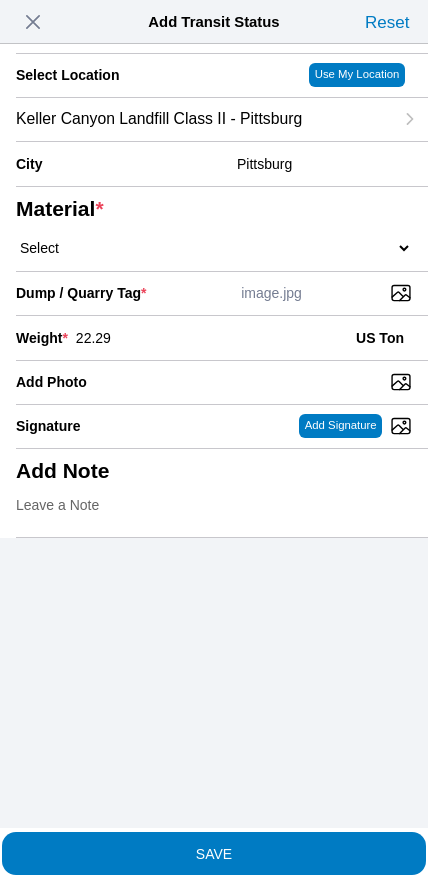 type on "22.29" 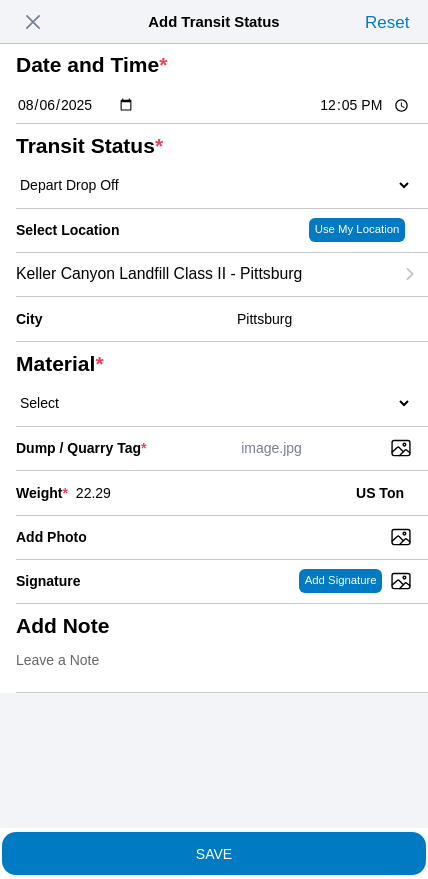 scroll, scrollTop: 151, scrollLeft: 0, axis: vertical 